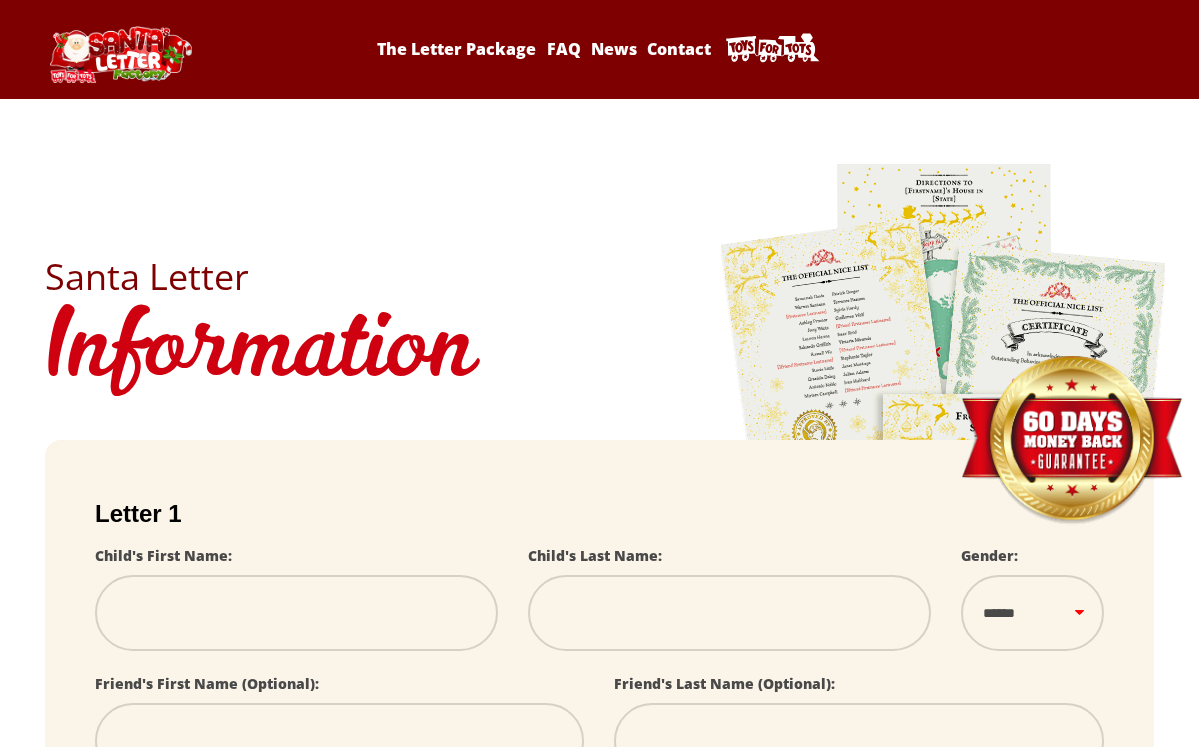 scroll, scrollTop: 0, scrollLeft: 0, axis: both 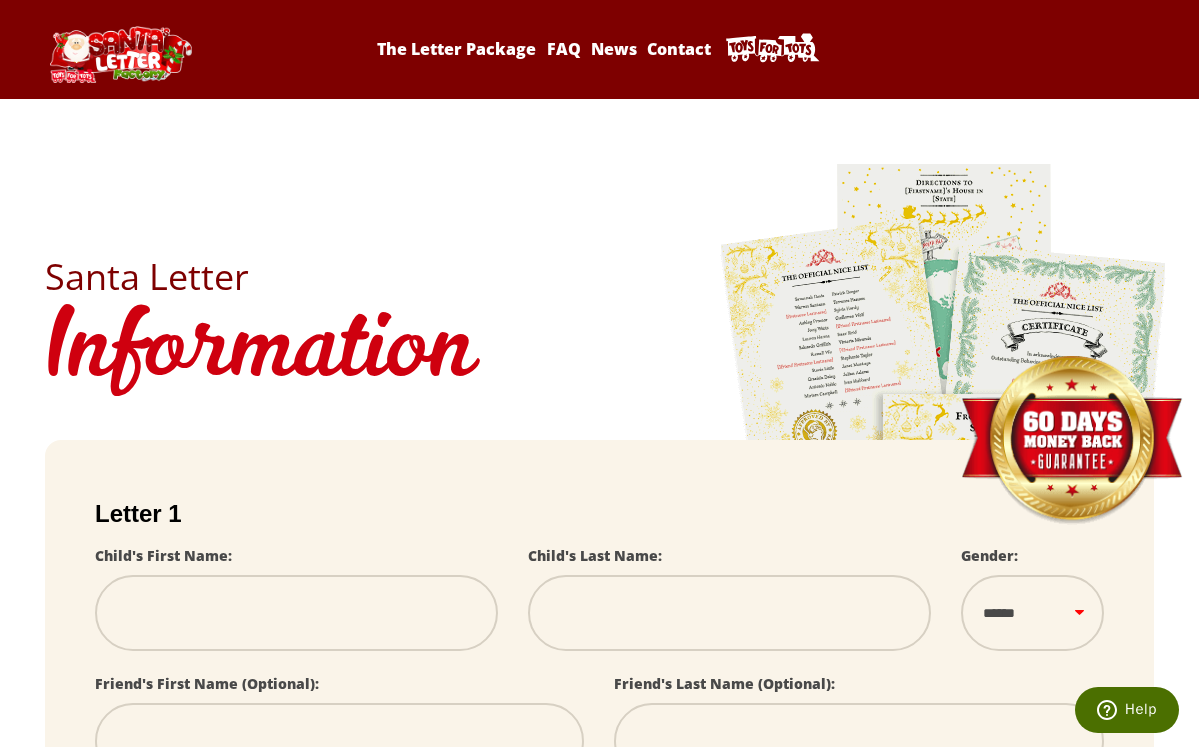 drag, startPoint x: 138, startPoint y: 608, endPoint x: 190, endPoint y: 610, distance: 52.03845 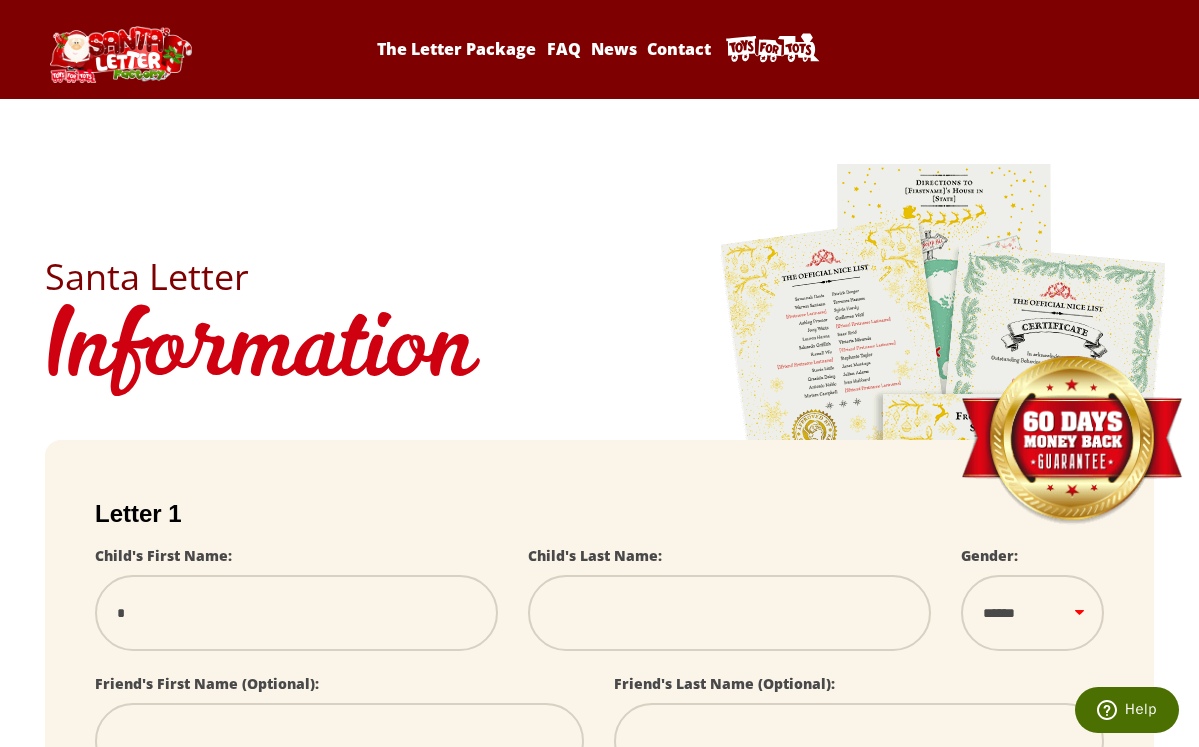 type on "**" 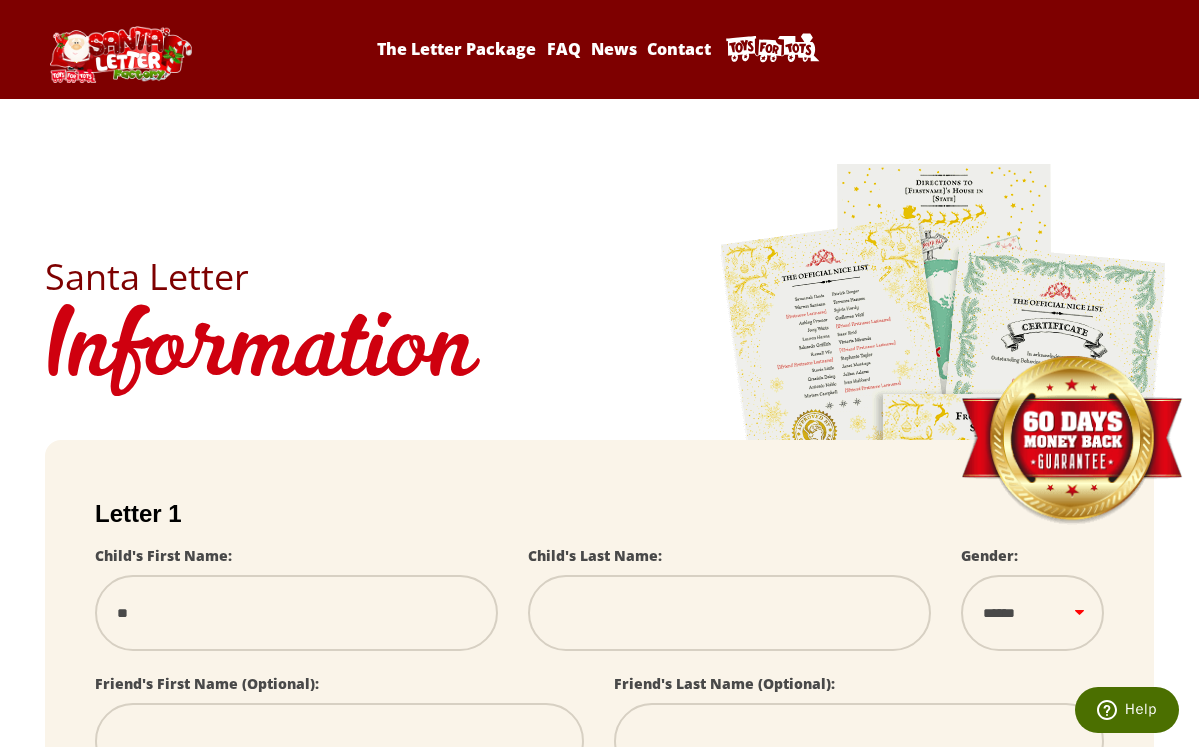 select 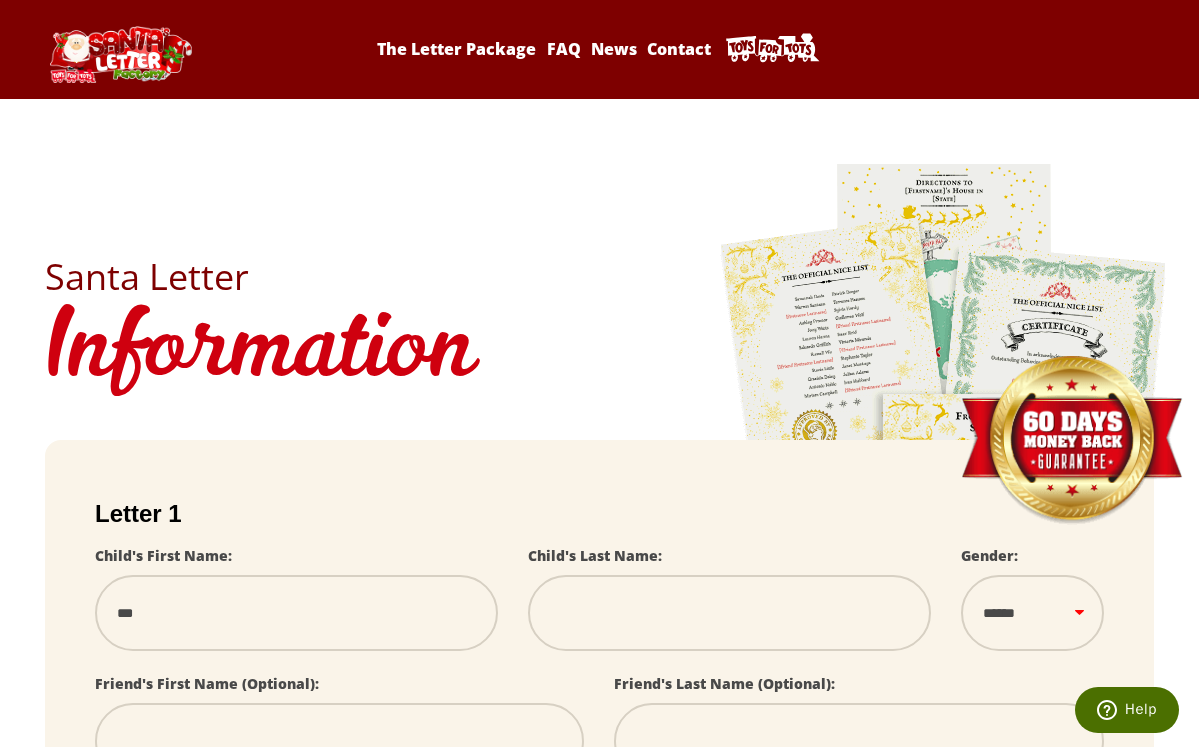 type on "****" 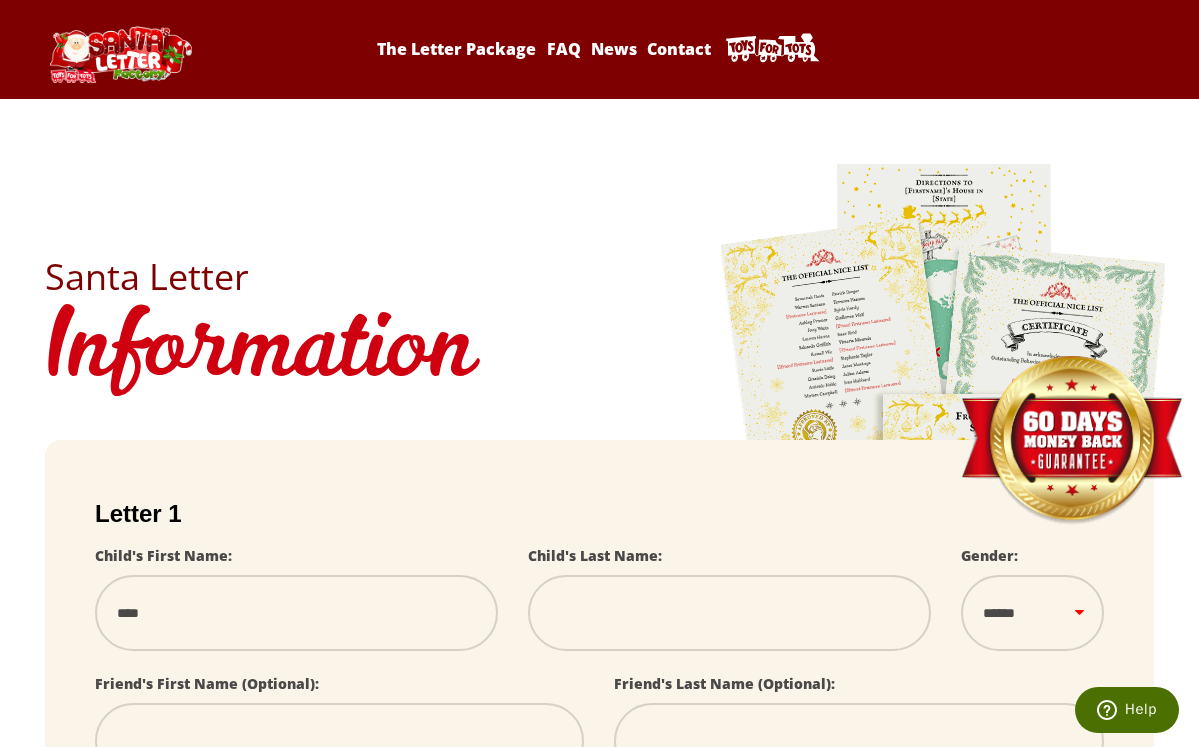 type on "*****" 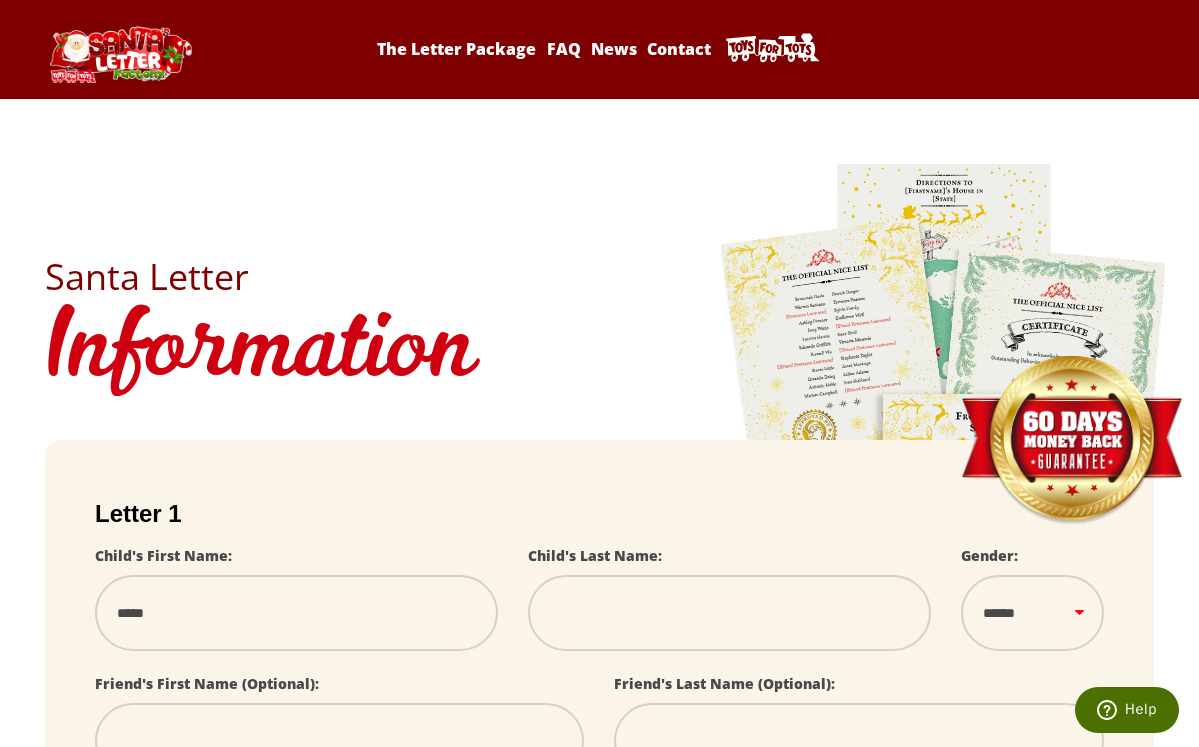 select 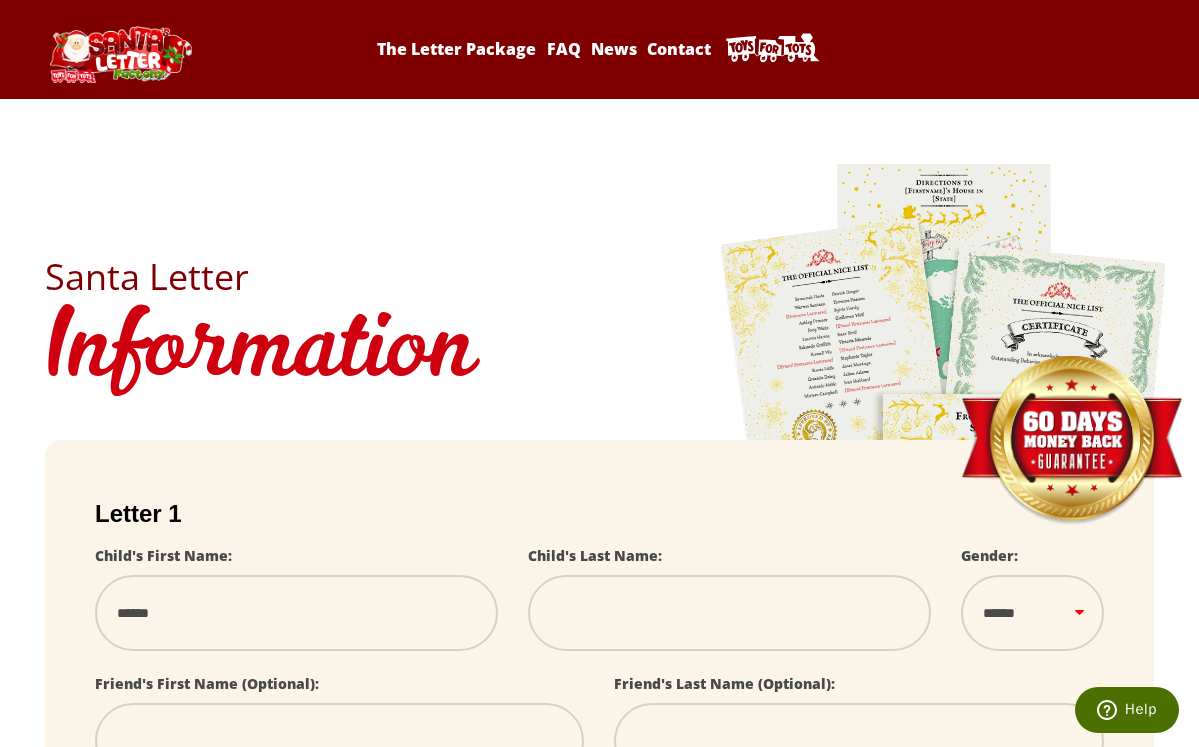 select 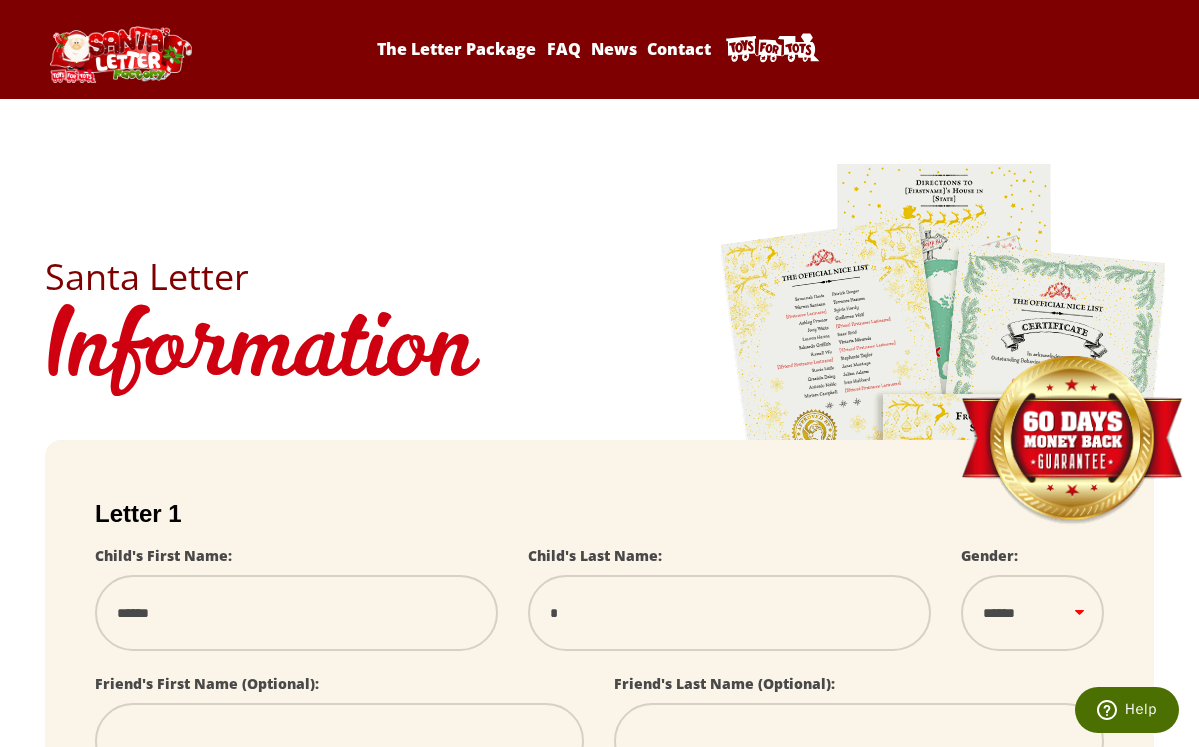 type on "**" 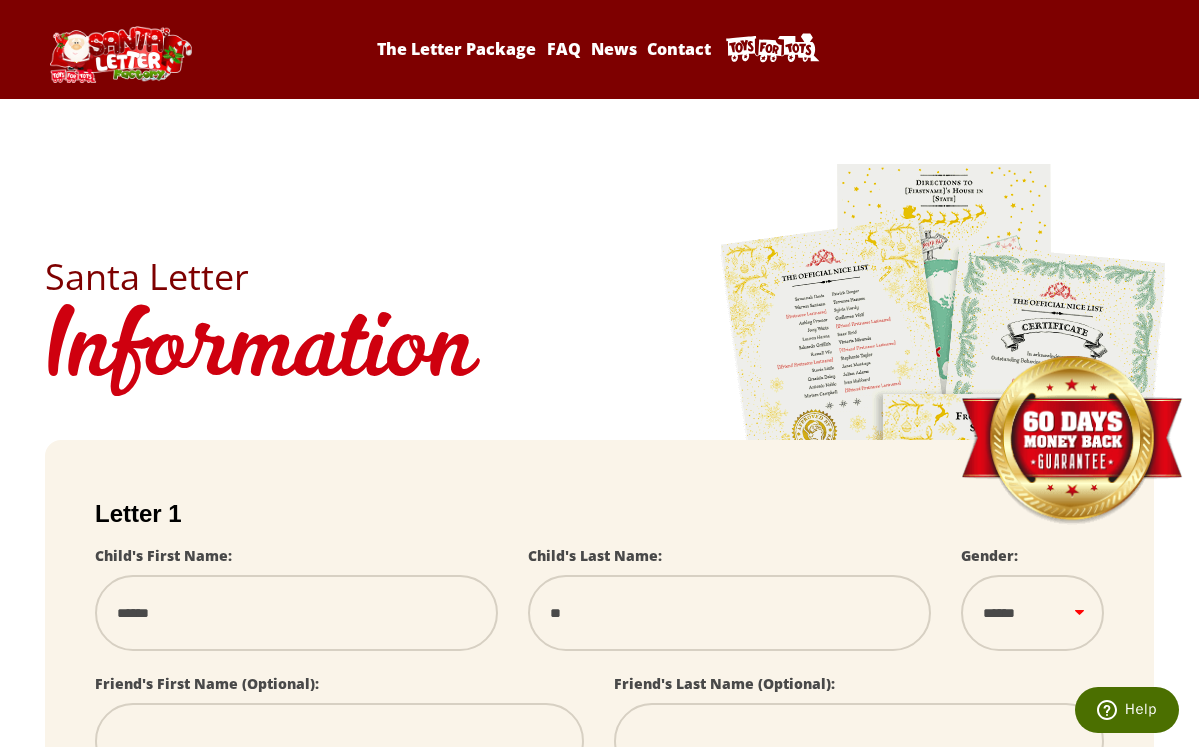 select 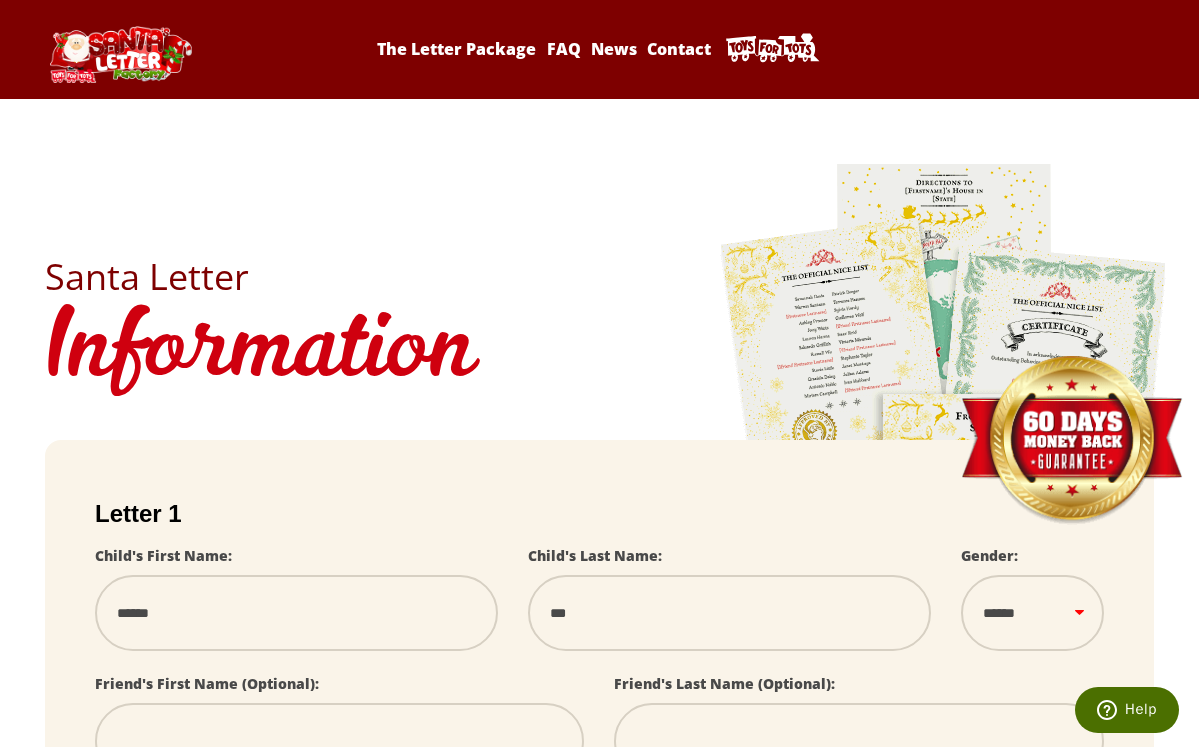 type on "****" 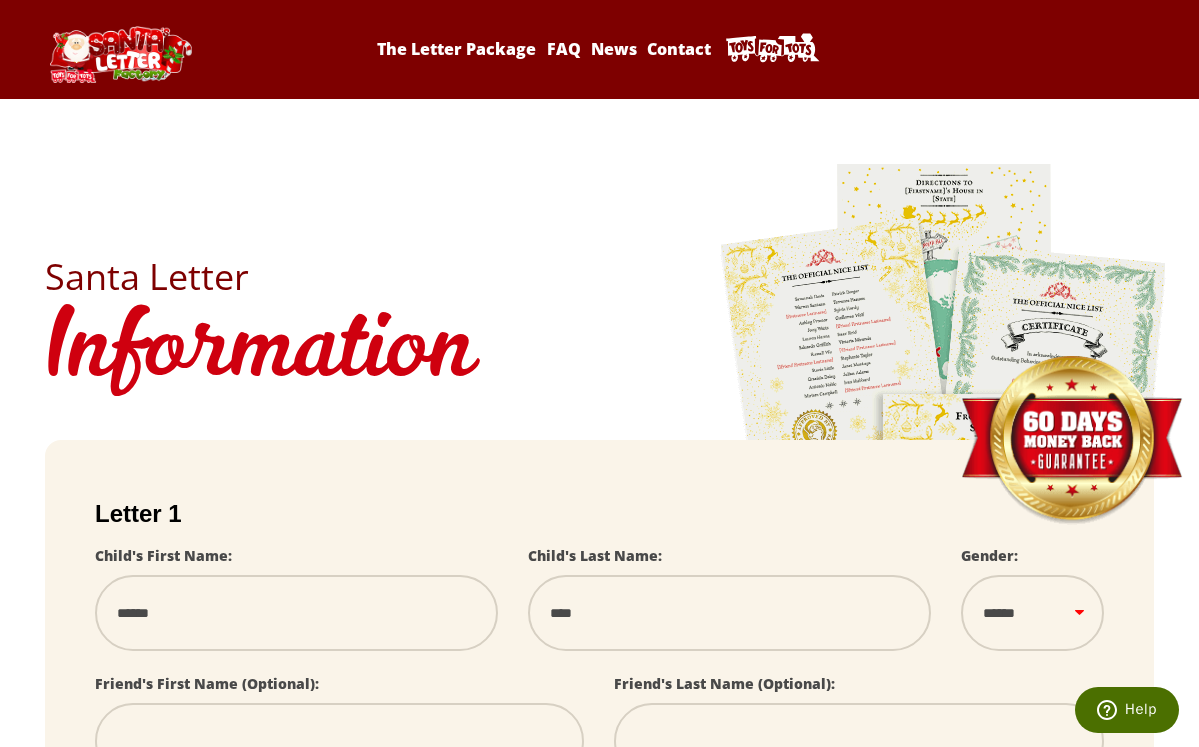 type on "*****" 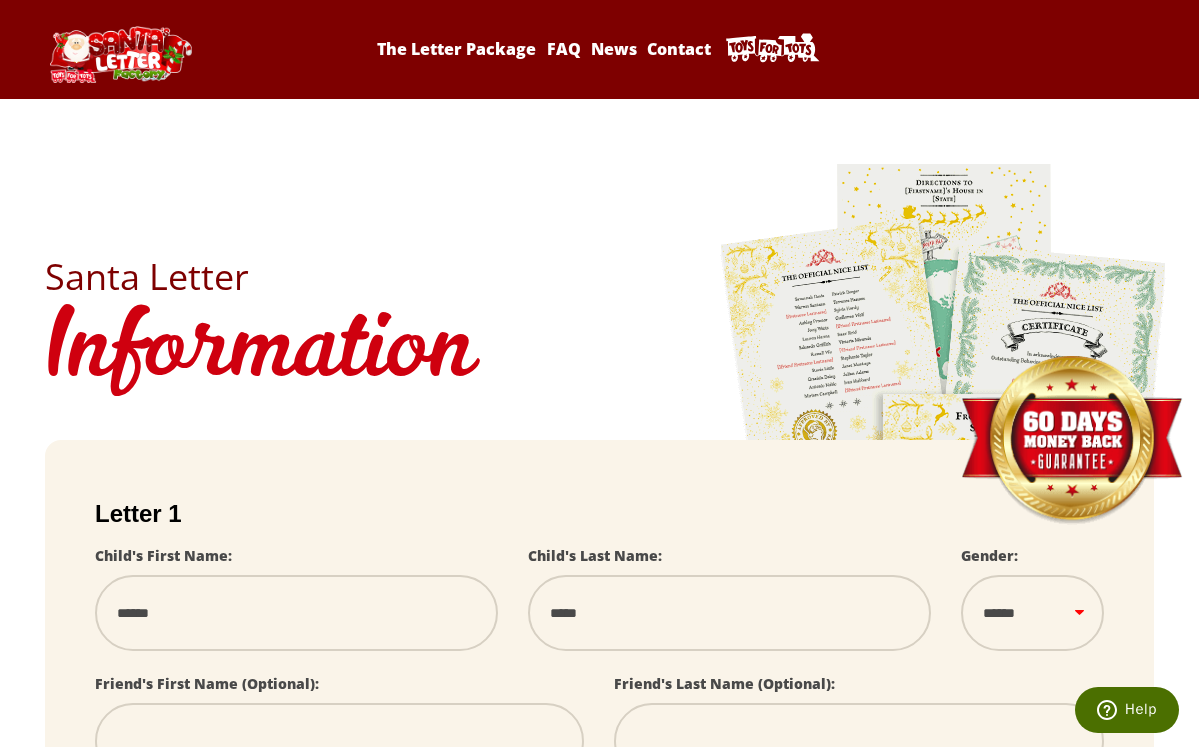 type on "******" 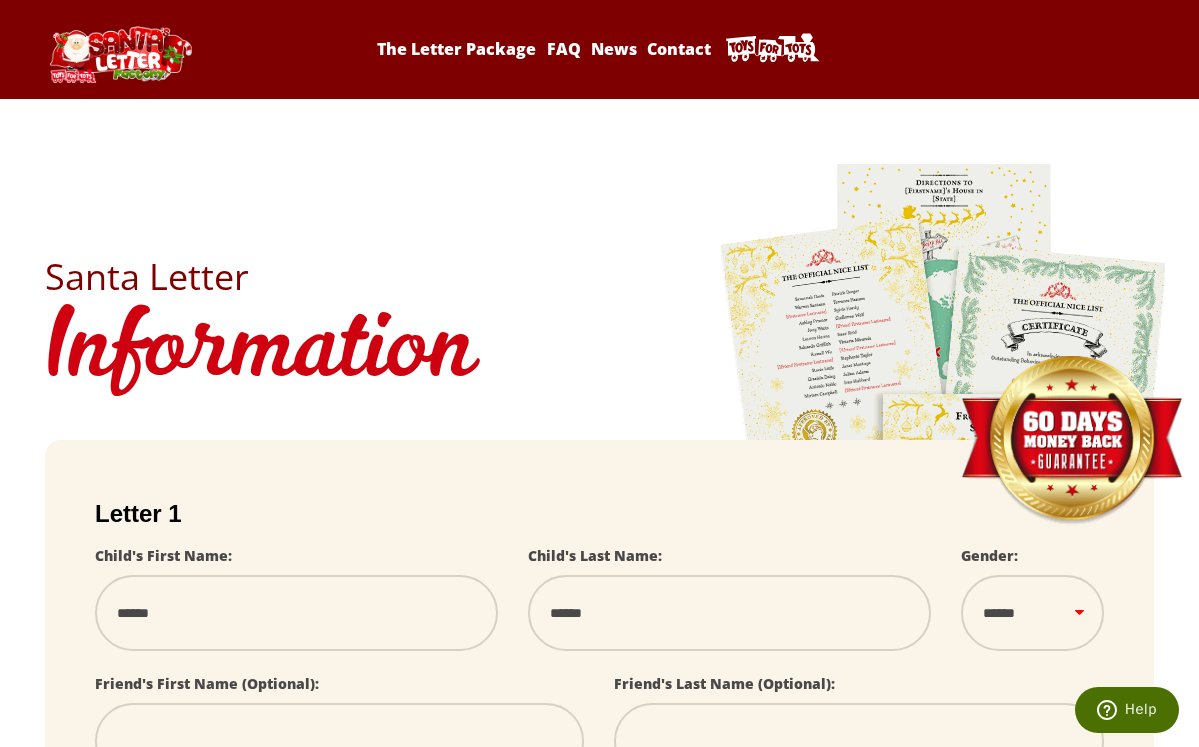 scroll, scrollTop: 0, scrollLeft: 0, axis: both 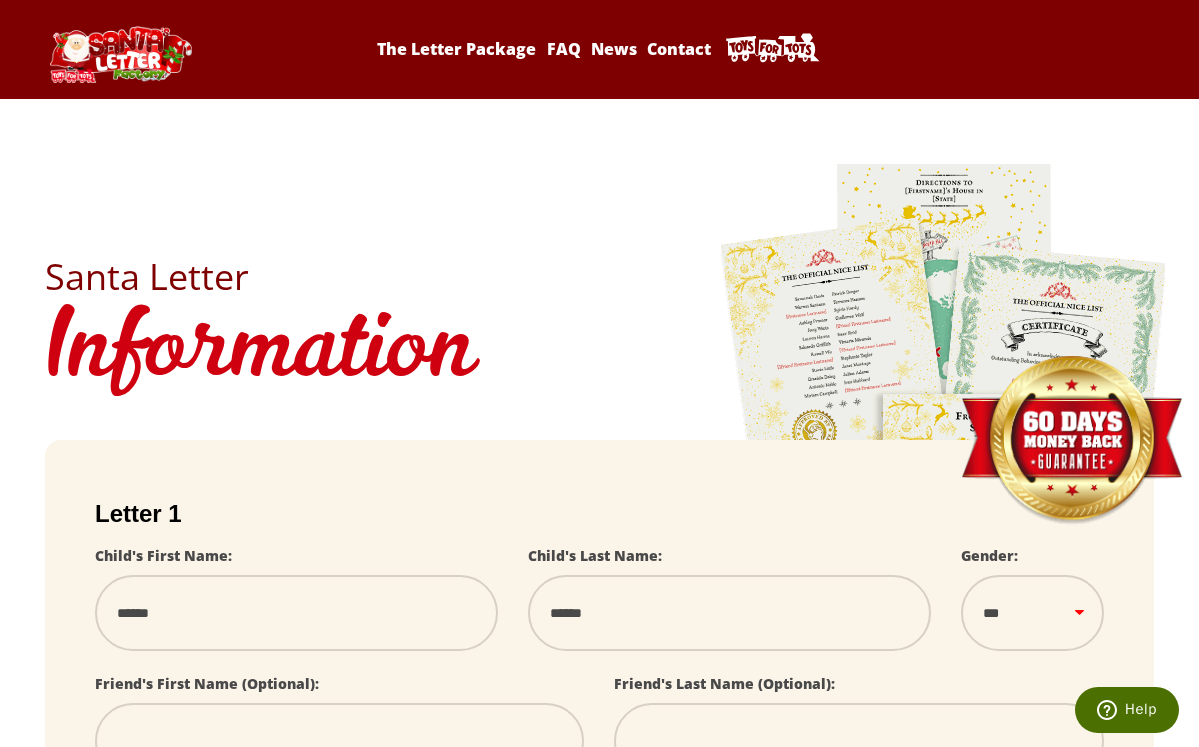 select 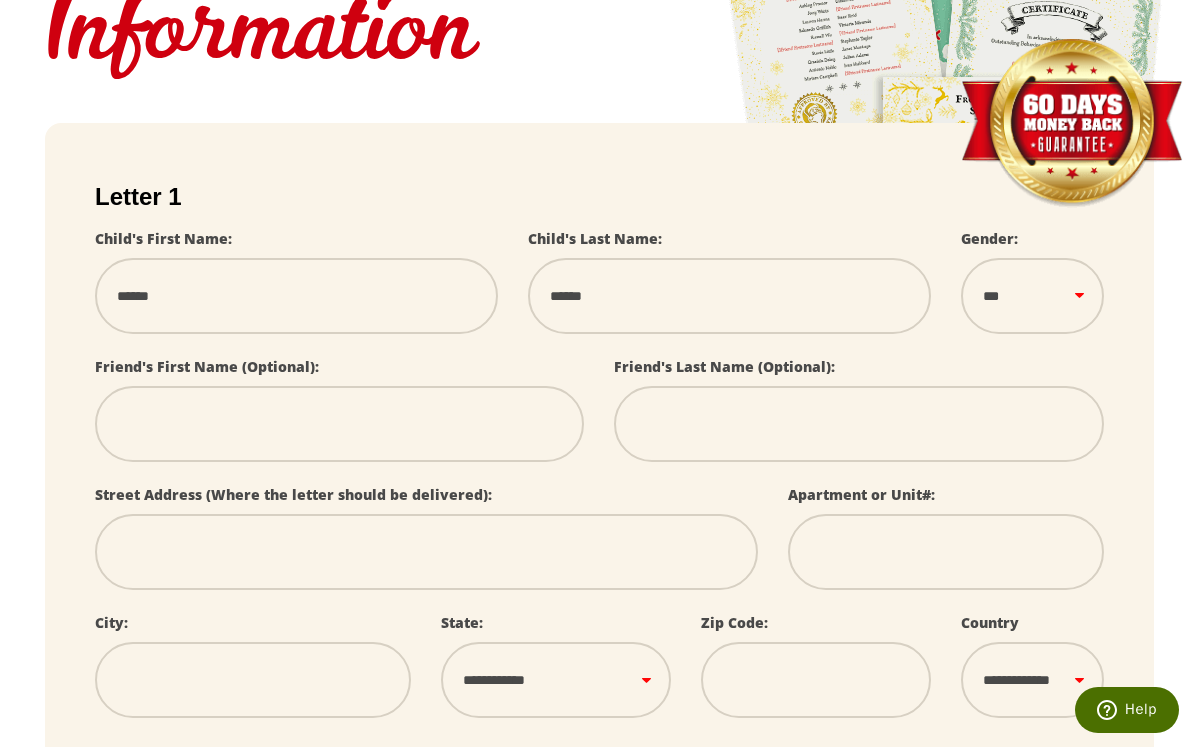 scroll, scrollTop: 317, scrollLeft: 1, axis: both 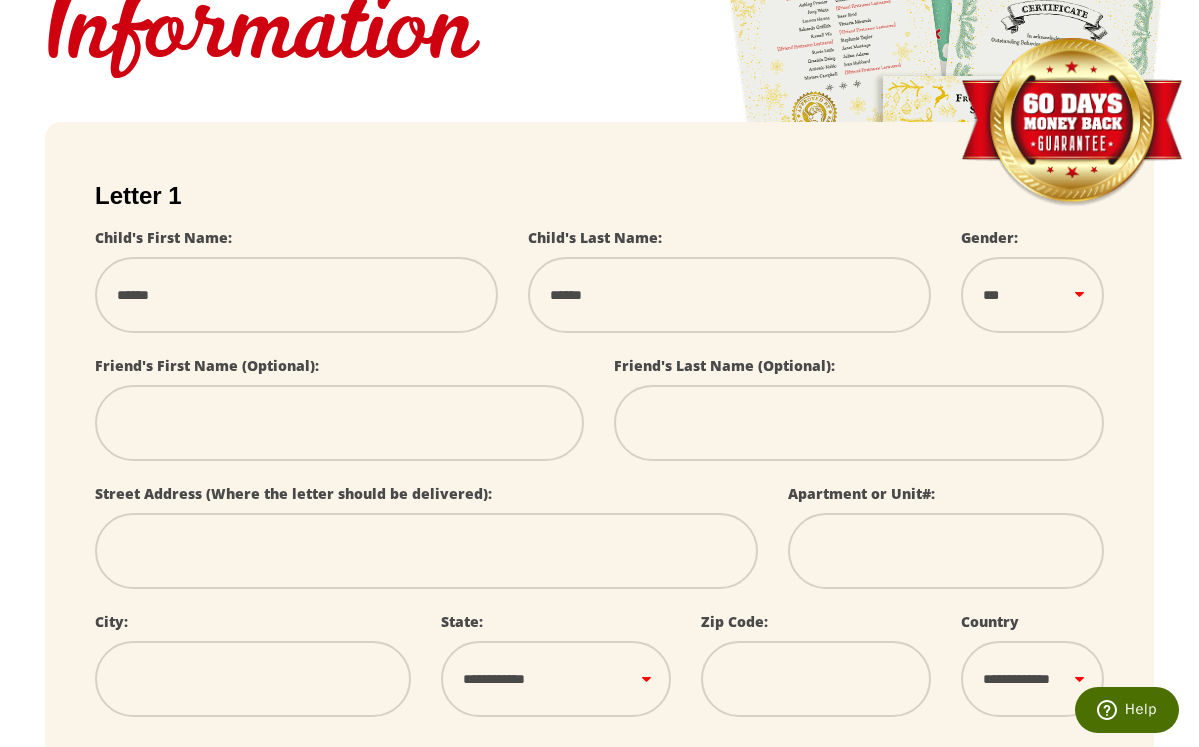type on "*" 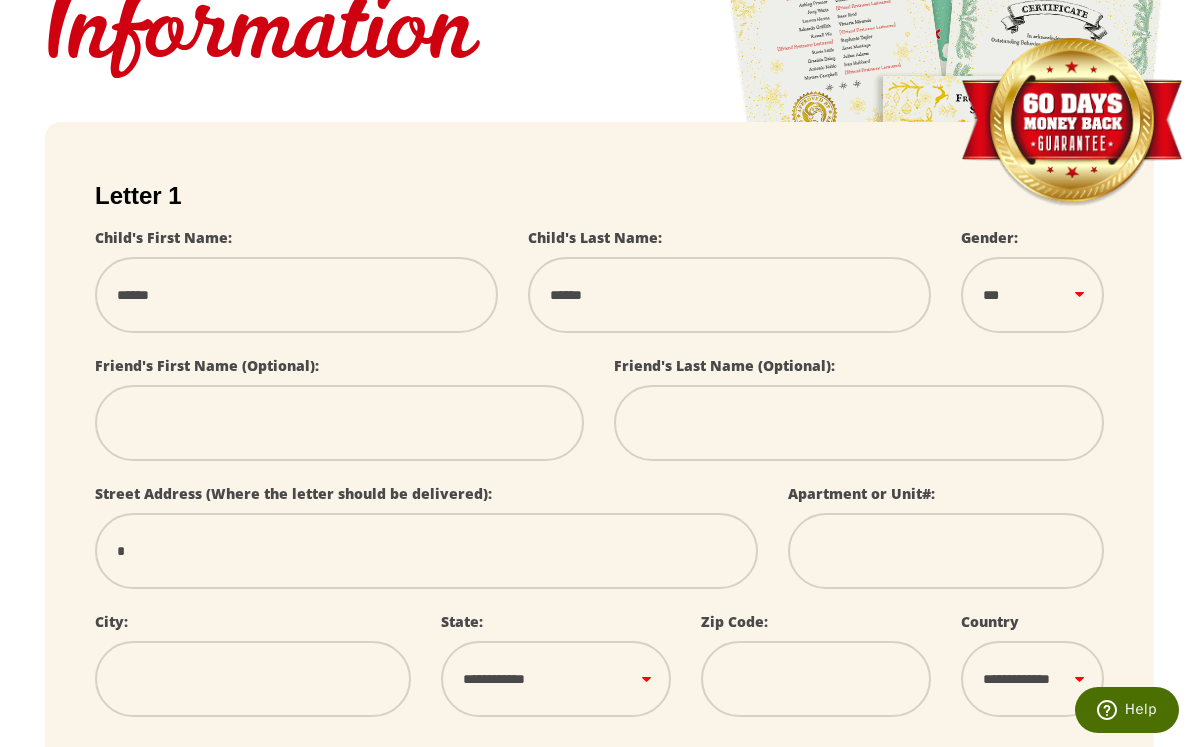 type on "**" 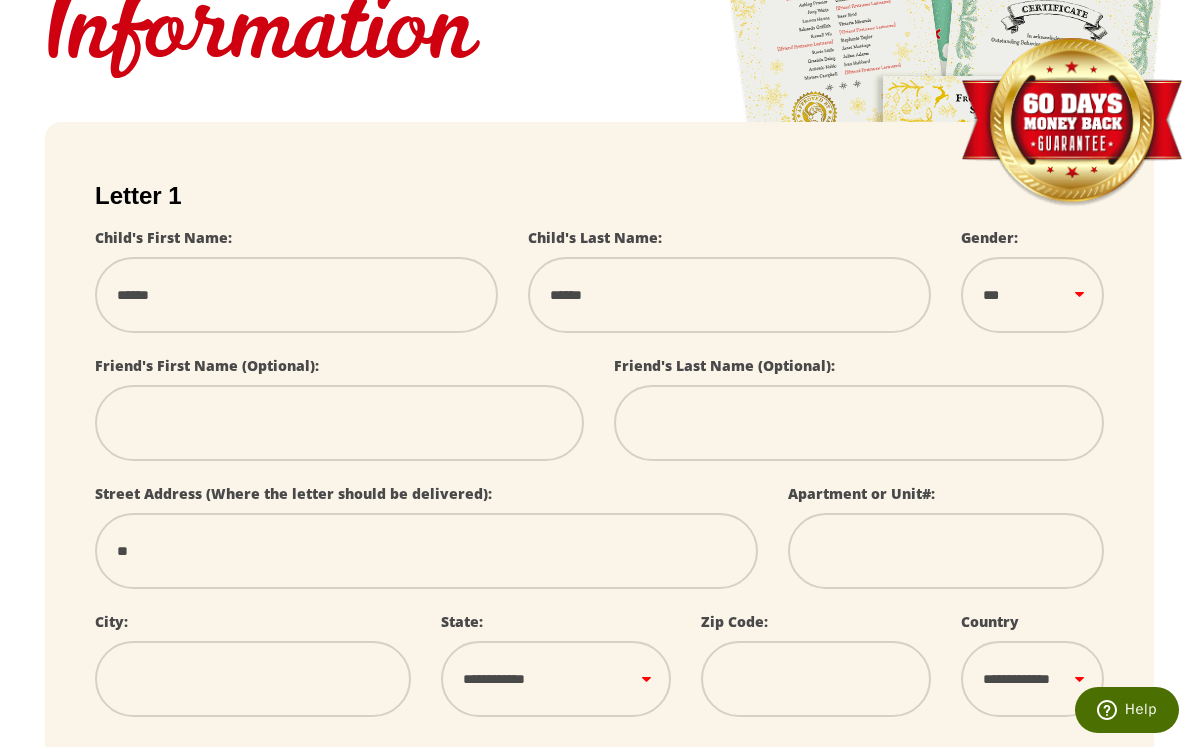 type on "***" 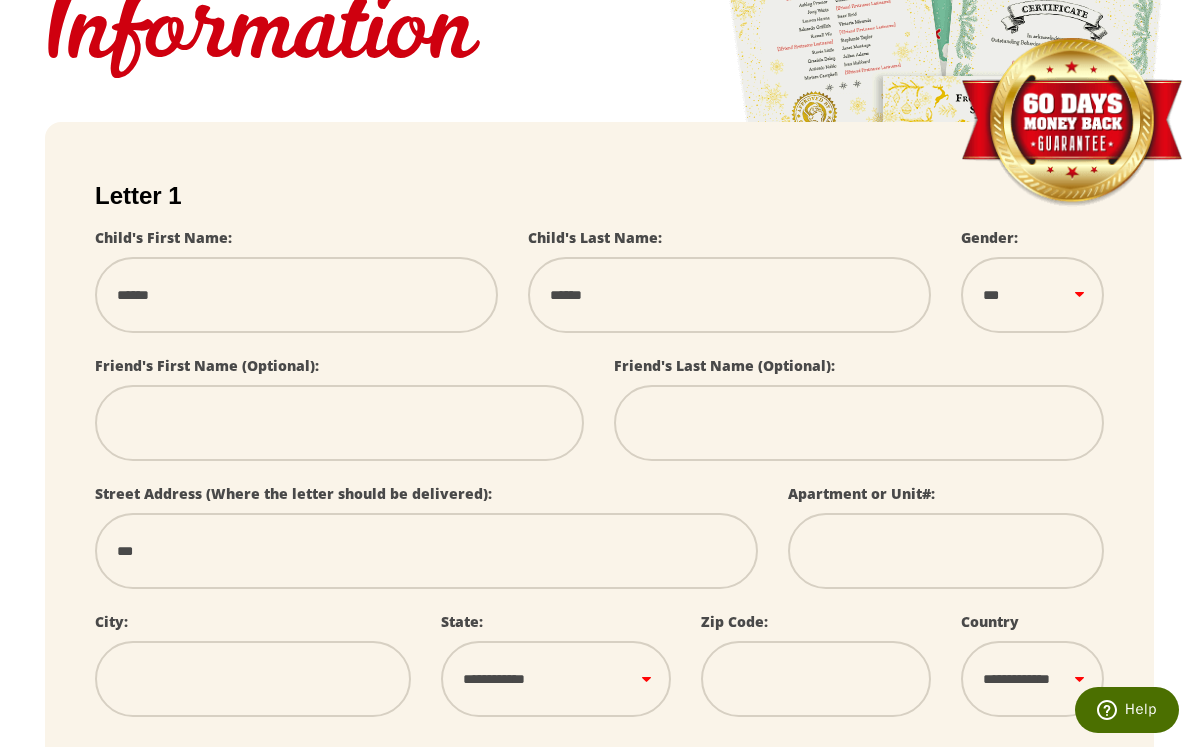 type on "****" 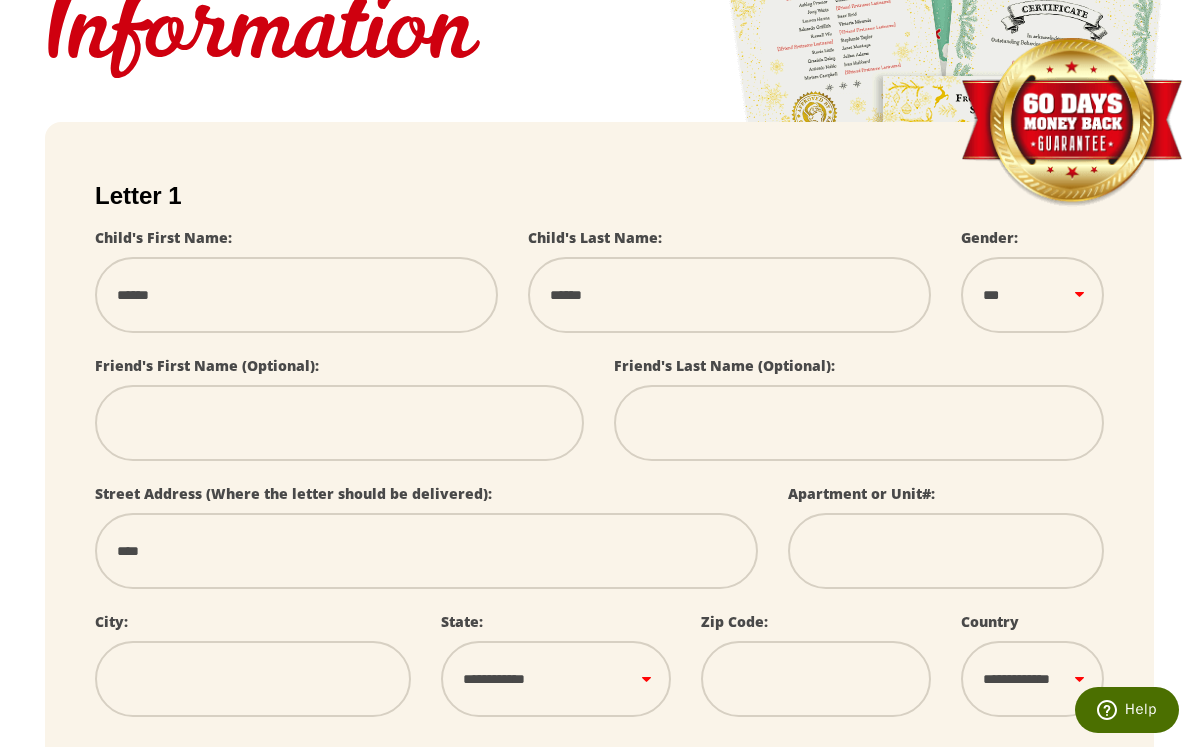 type on "****" 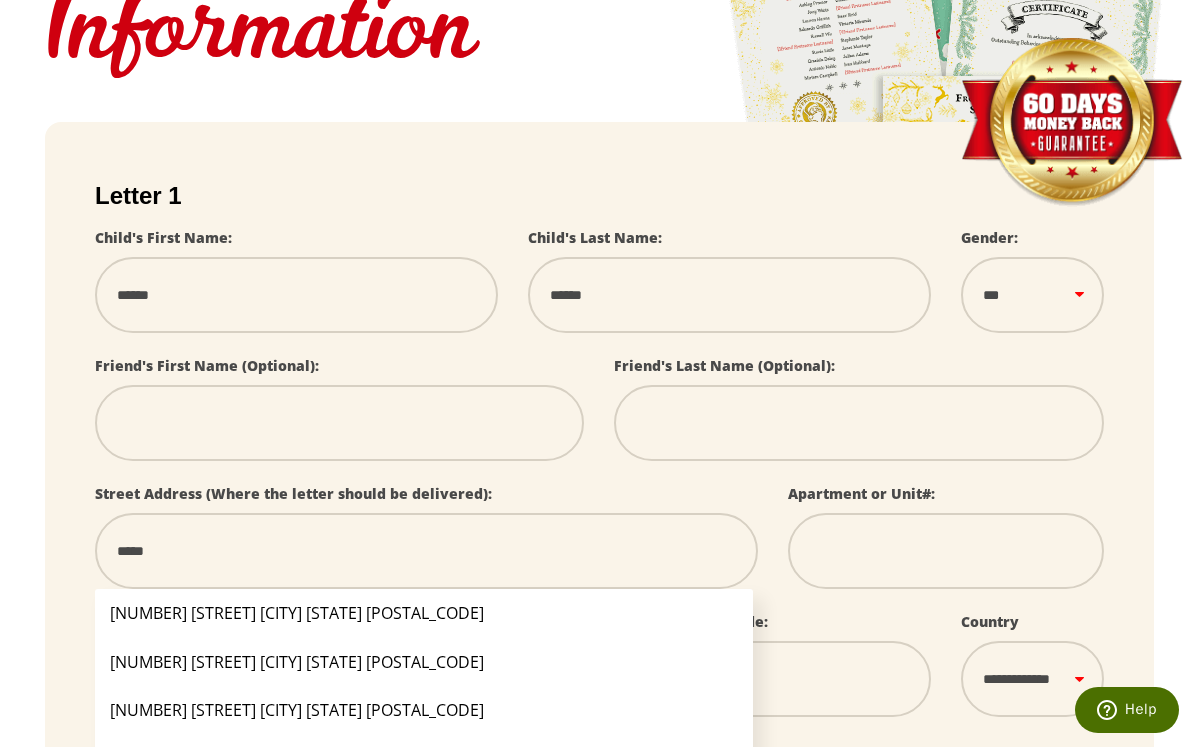 type on "******" 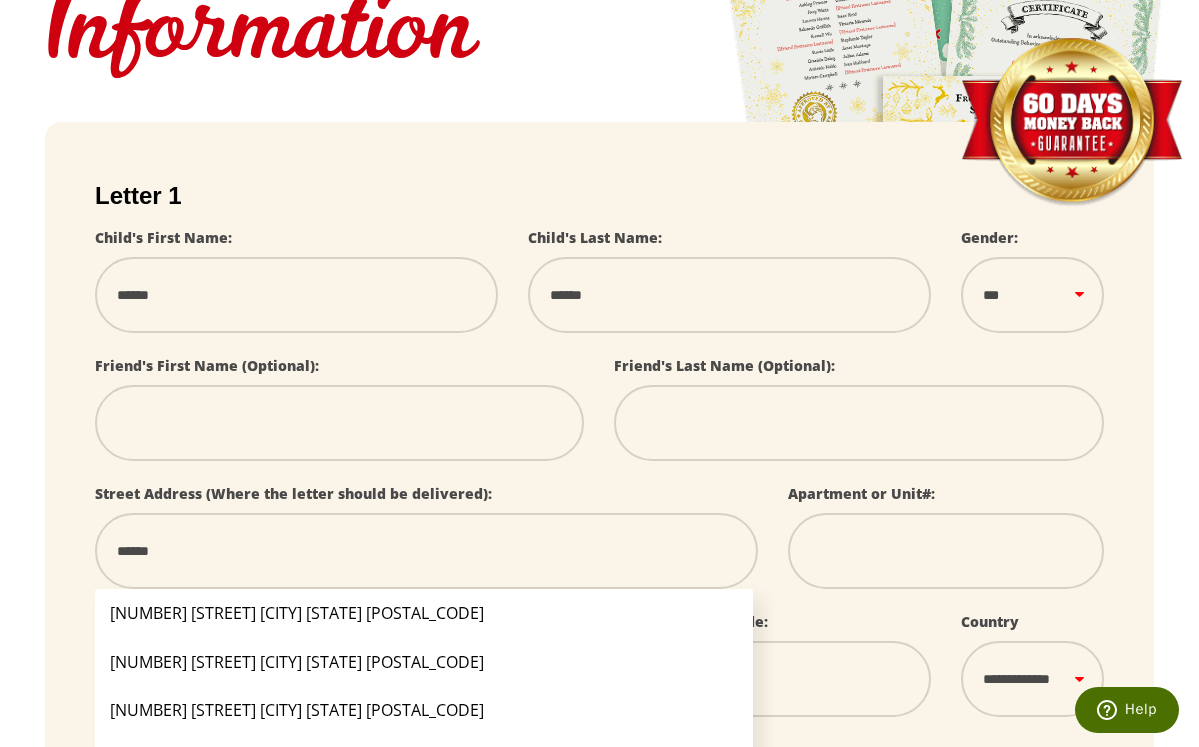 type on "*******" 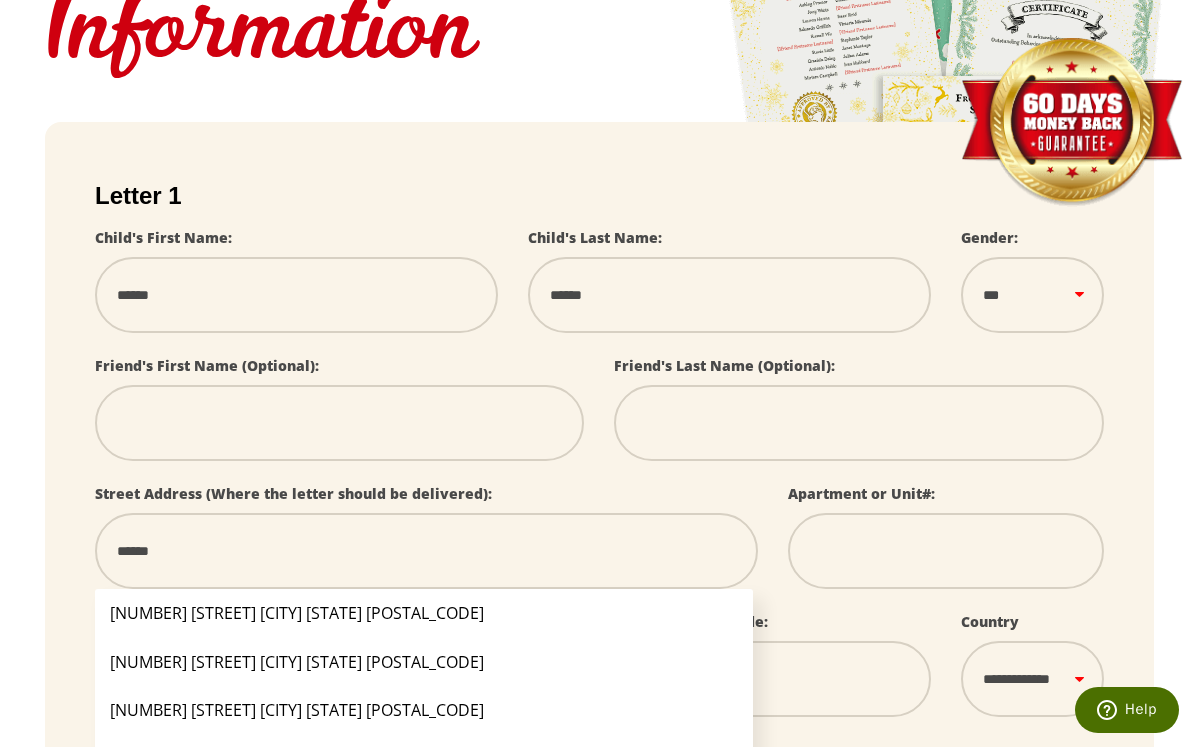 select 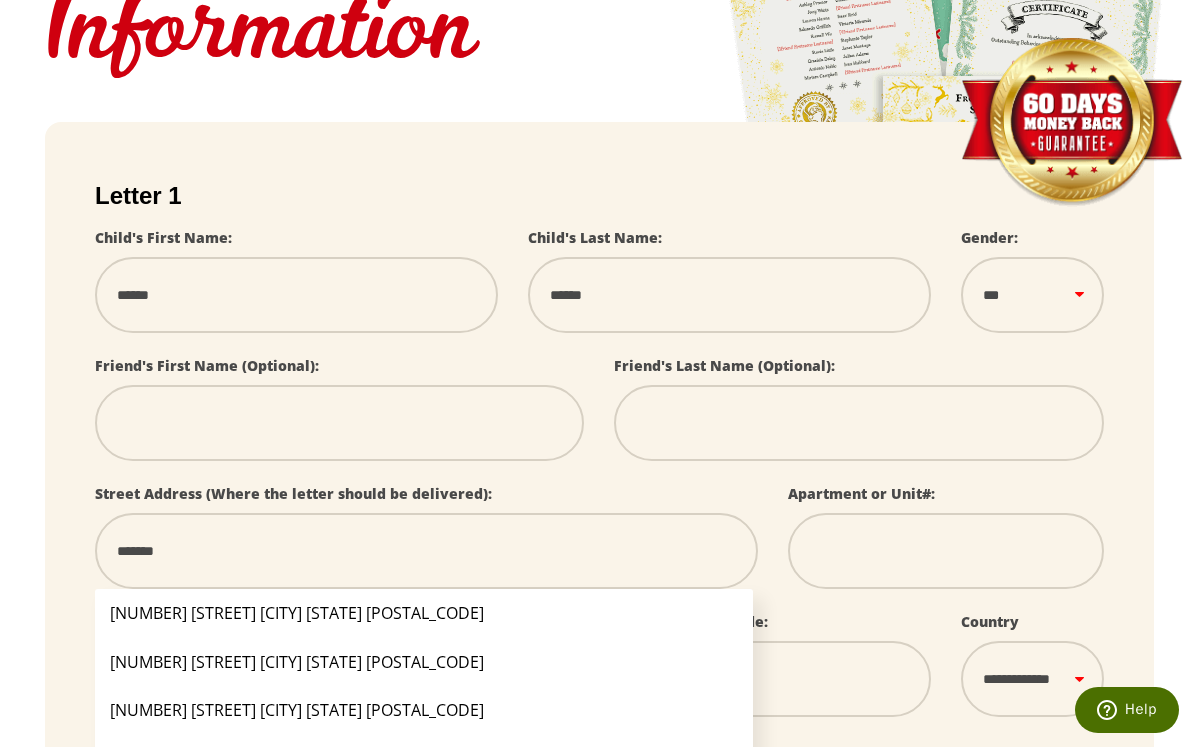 type on "********" 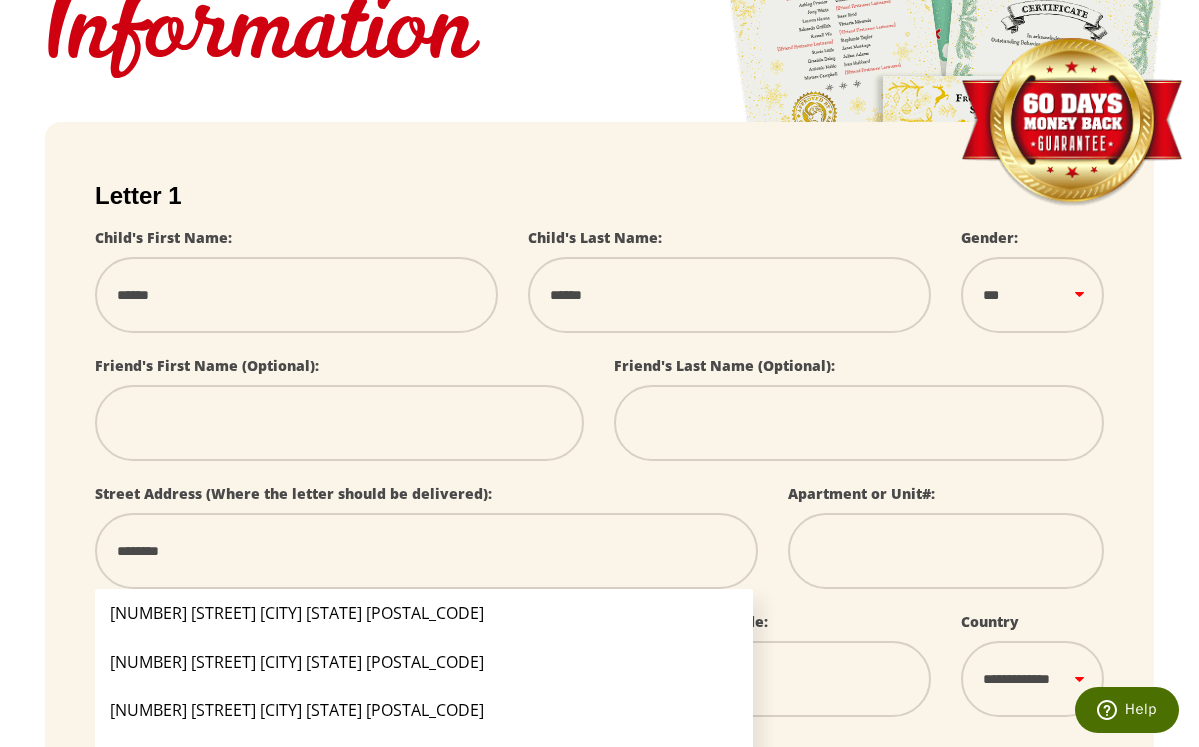 type on "*********" 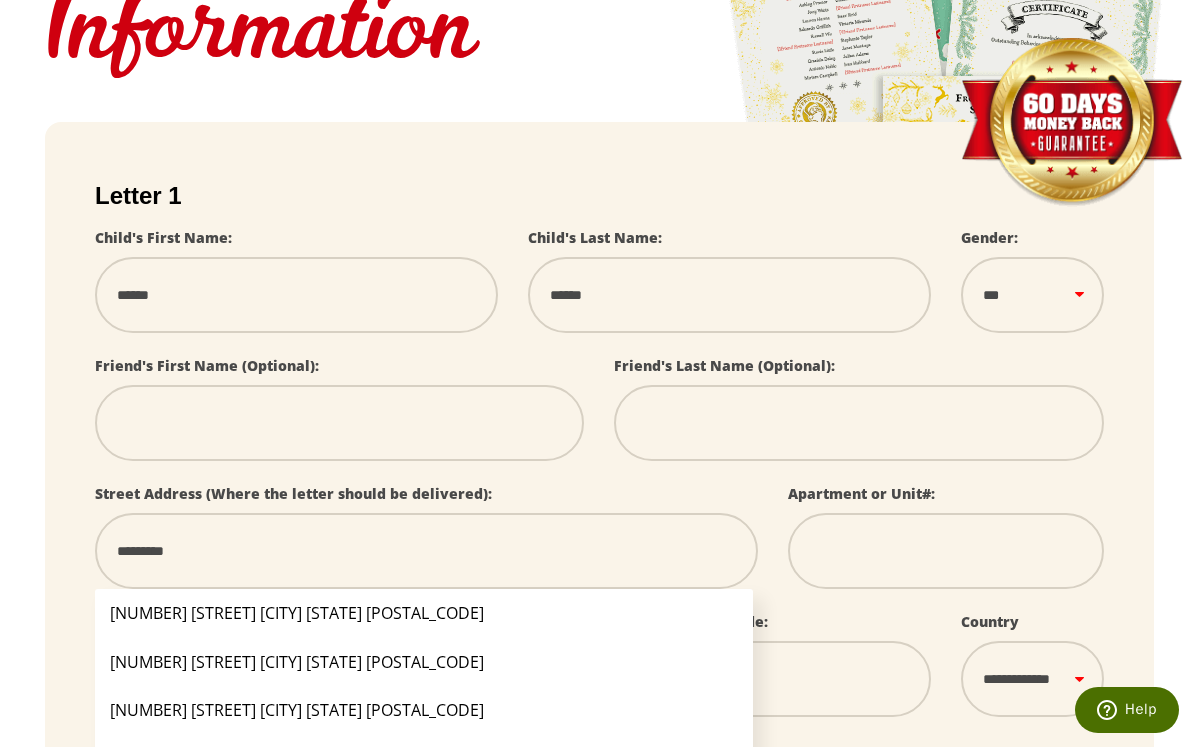 type on "**********" 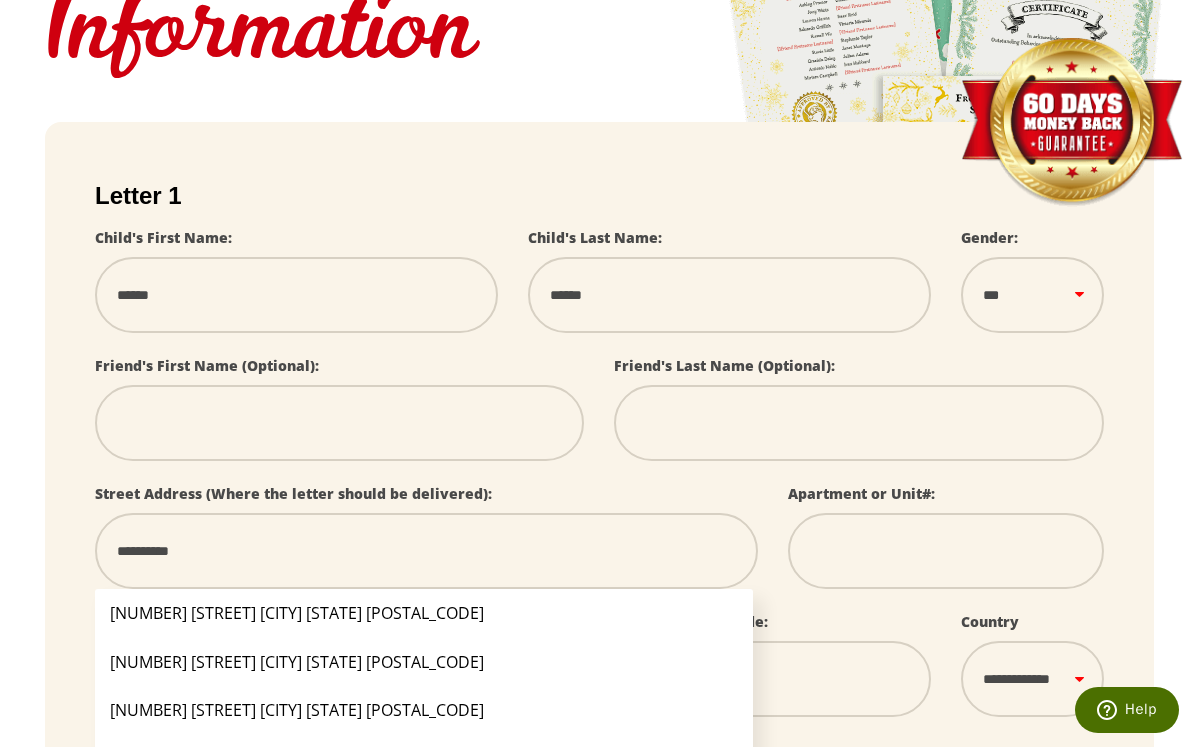 type on "**********" 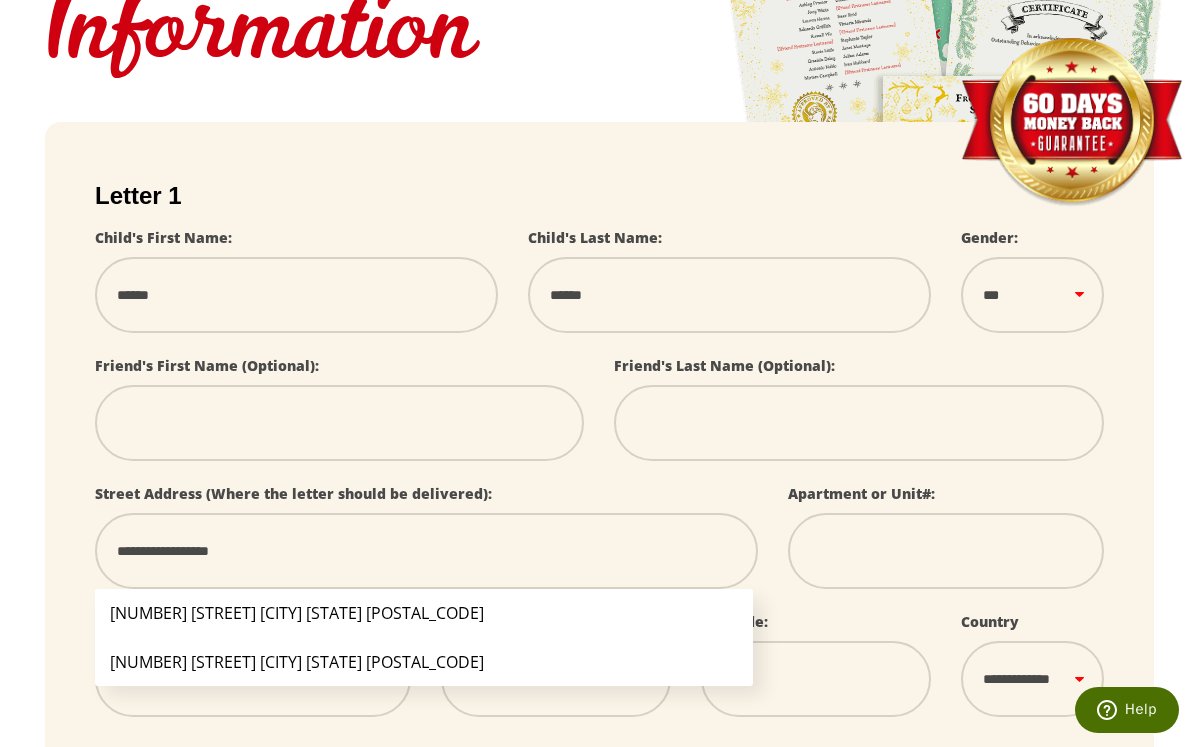 click on "4311 Feldspar Rd Middletown
MD 21769" at bounding box center [424, 613] 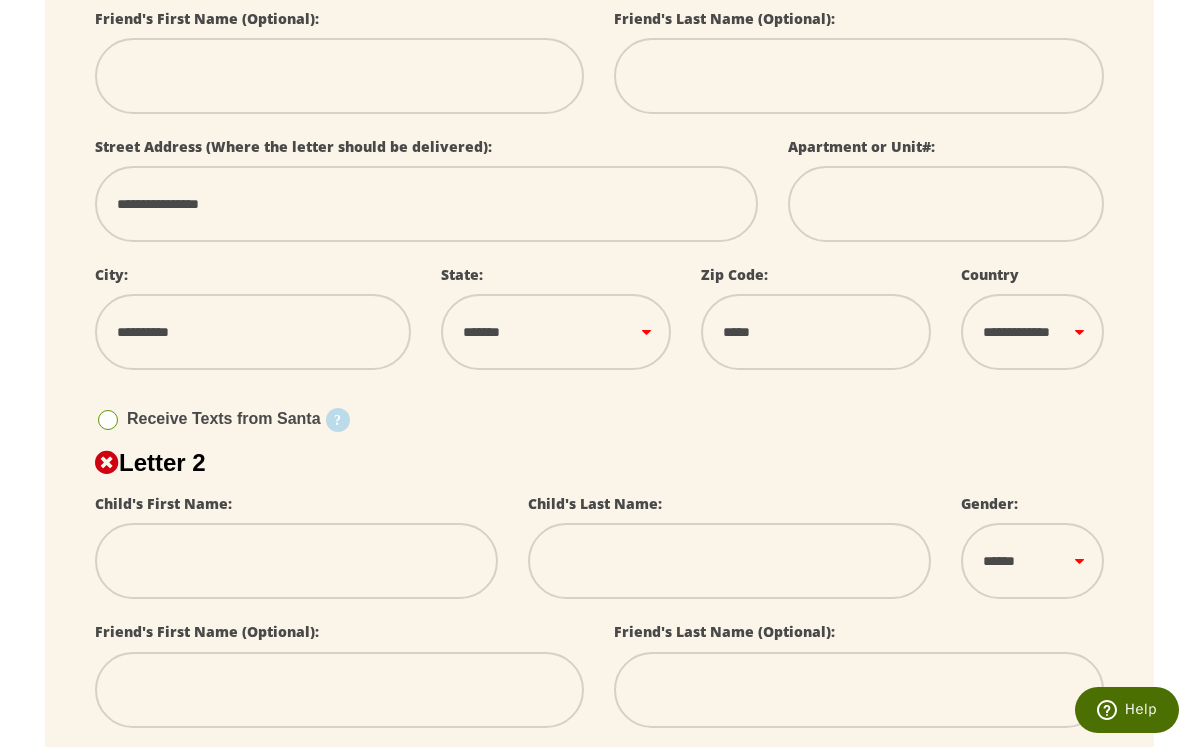 scroll, scrollTop: 677, scrollLeft: 0, axis: vertical 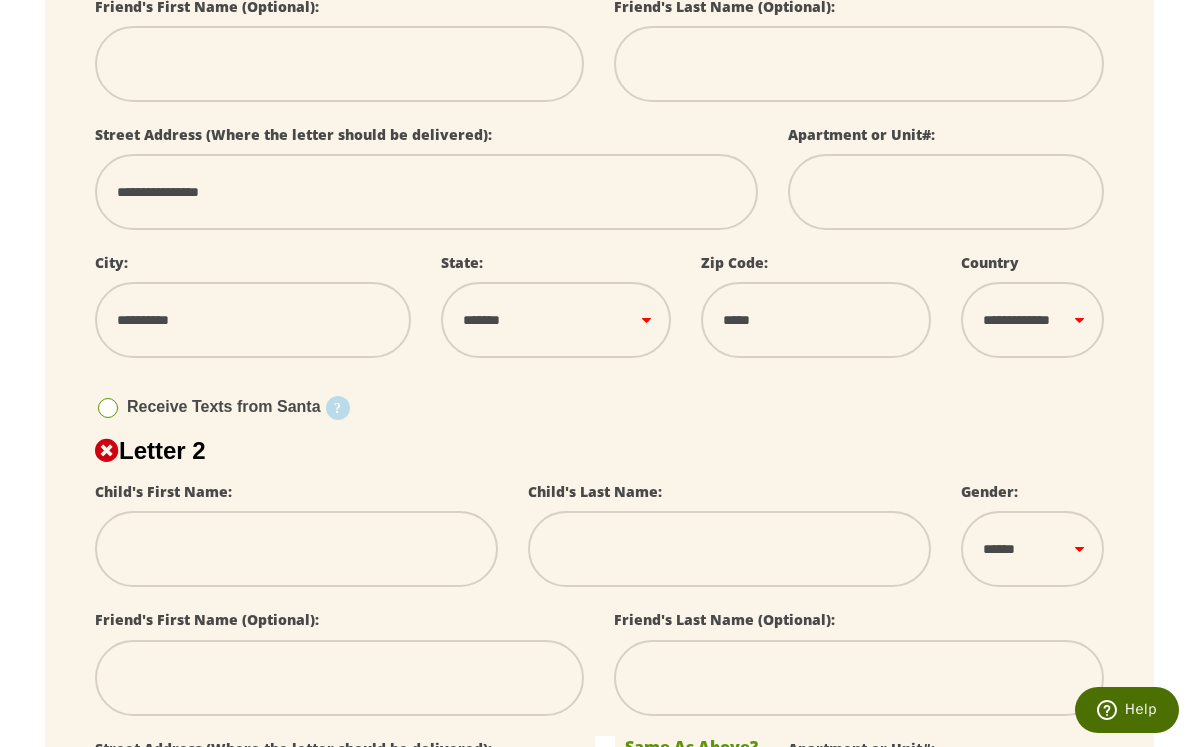 drag, startPoint x: 136, startPoint y: 545, endPoint x: 155, endPoint y: 538, distance: 20.248457 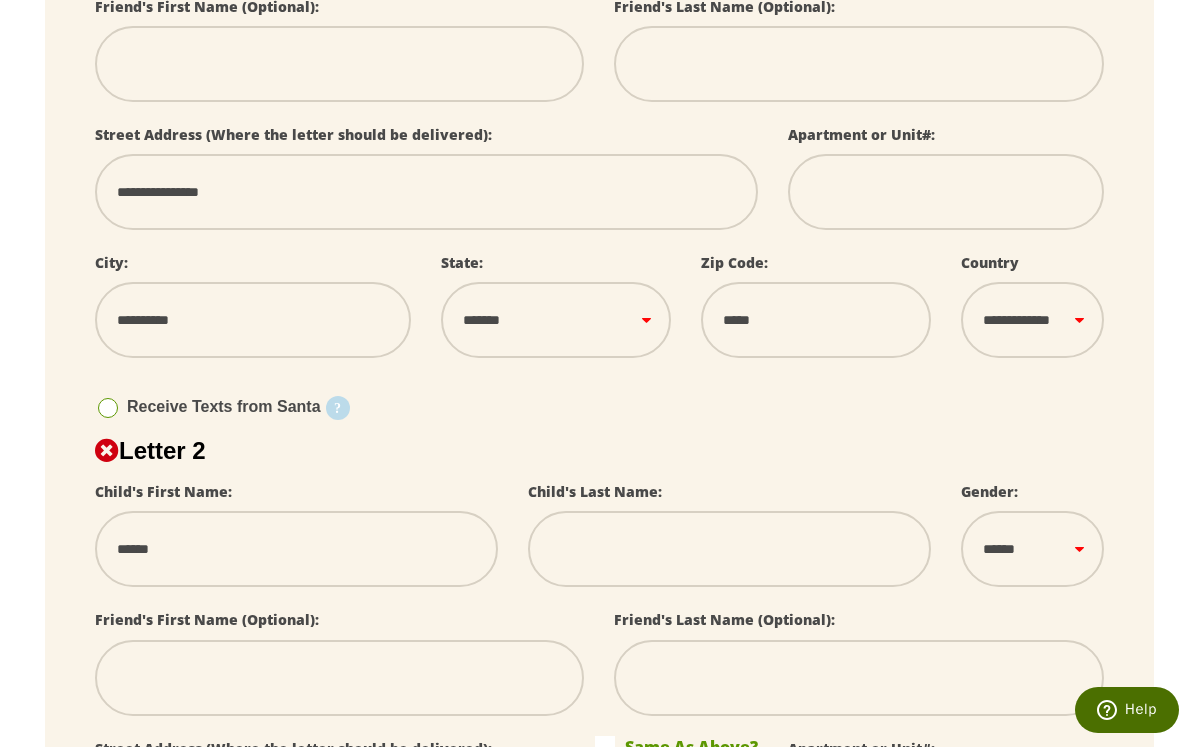 drag, startPoint x: 572, startPoint y: 536, endPoint x: 613, endPoint y: 530, distance: 41.4367 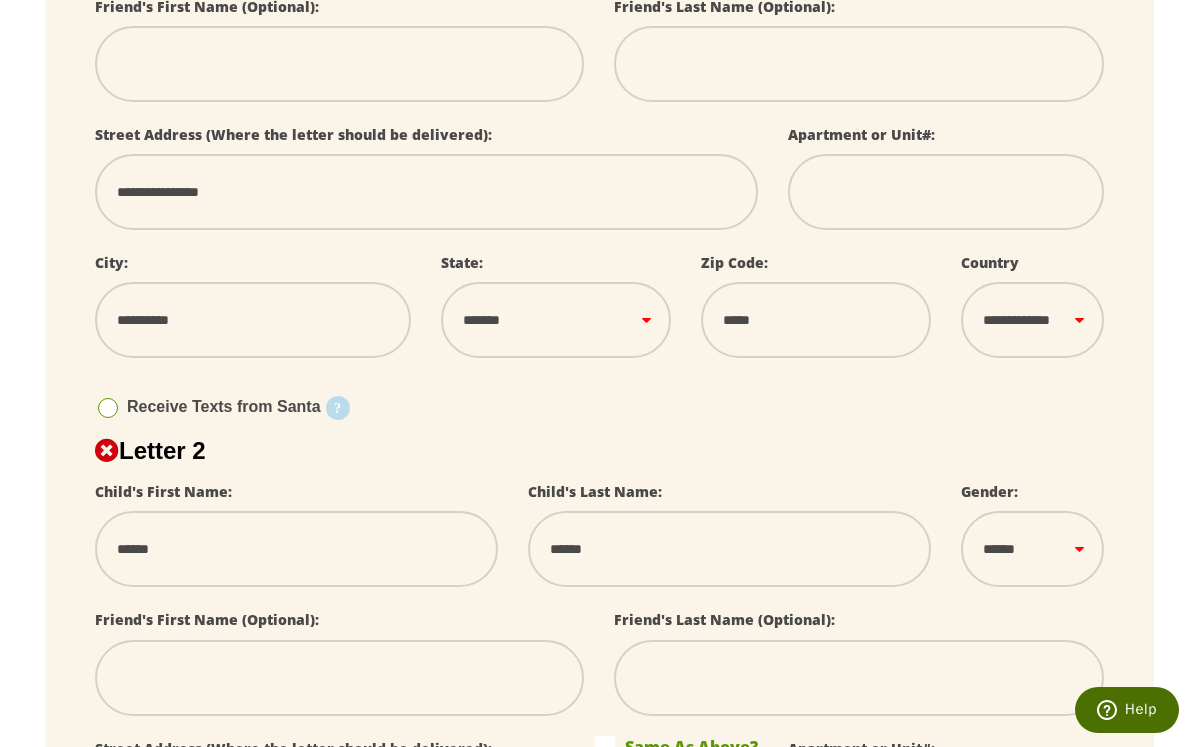 scroll, scrollTop: 678, scrollLeft: 0, axis: vertical 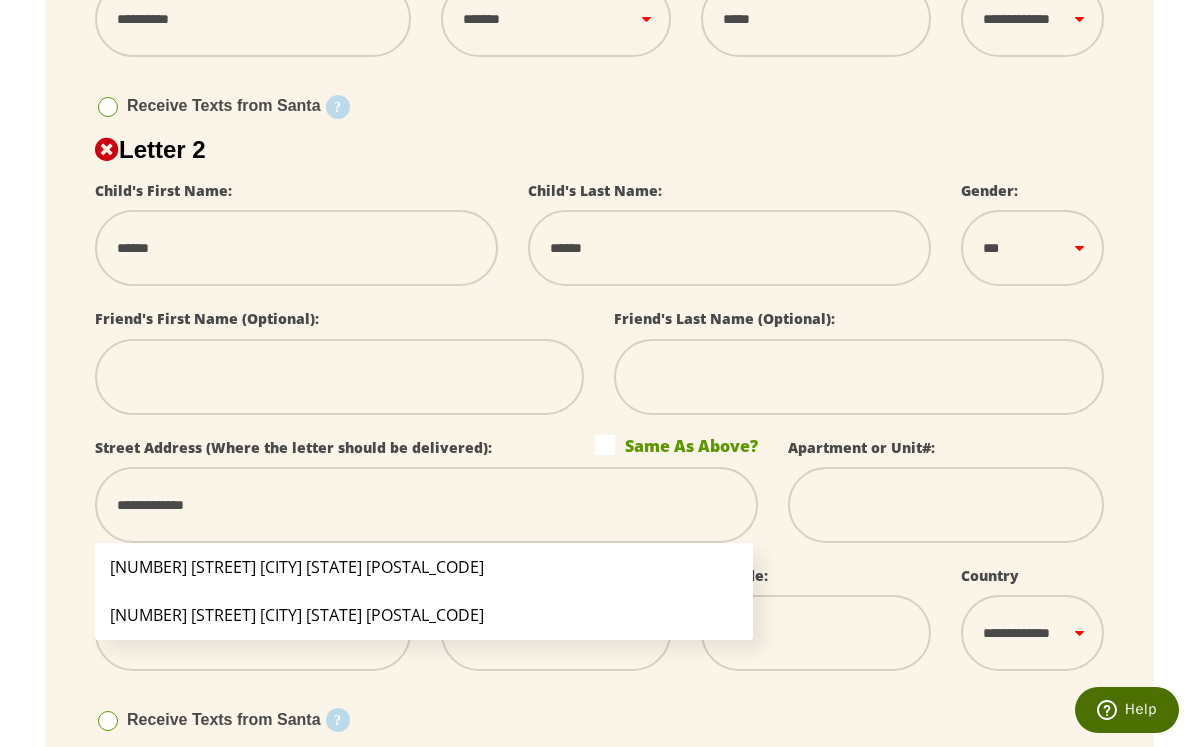 click on "4311 Feldspar Rd Middletown
MD 21769" at bounding box center [424, 615] 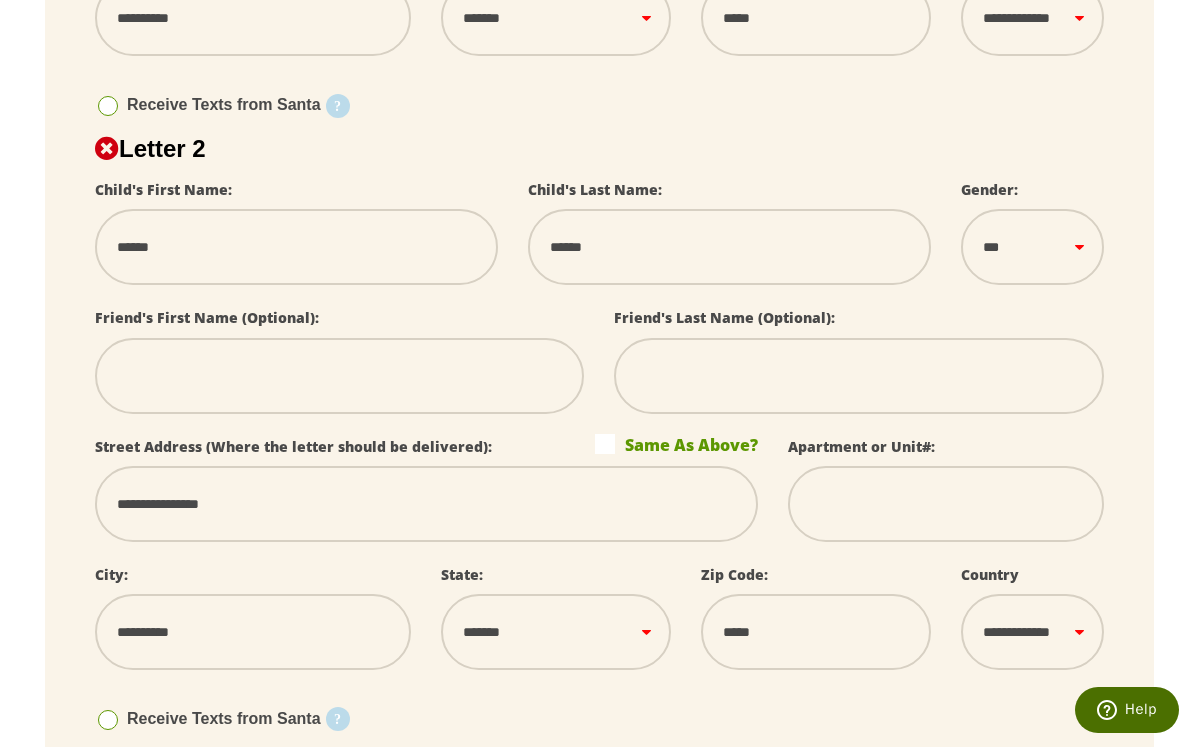 scroll, scrollTop: 979, scrollLeft: 0, axis: vertical 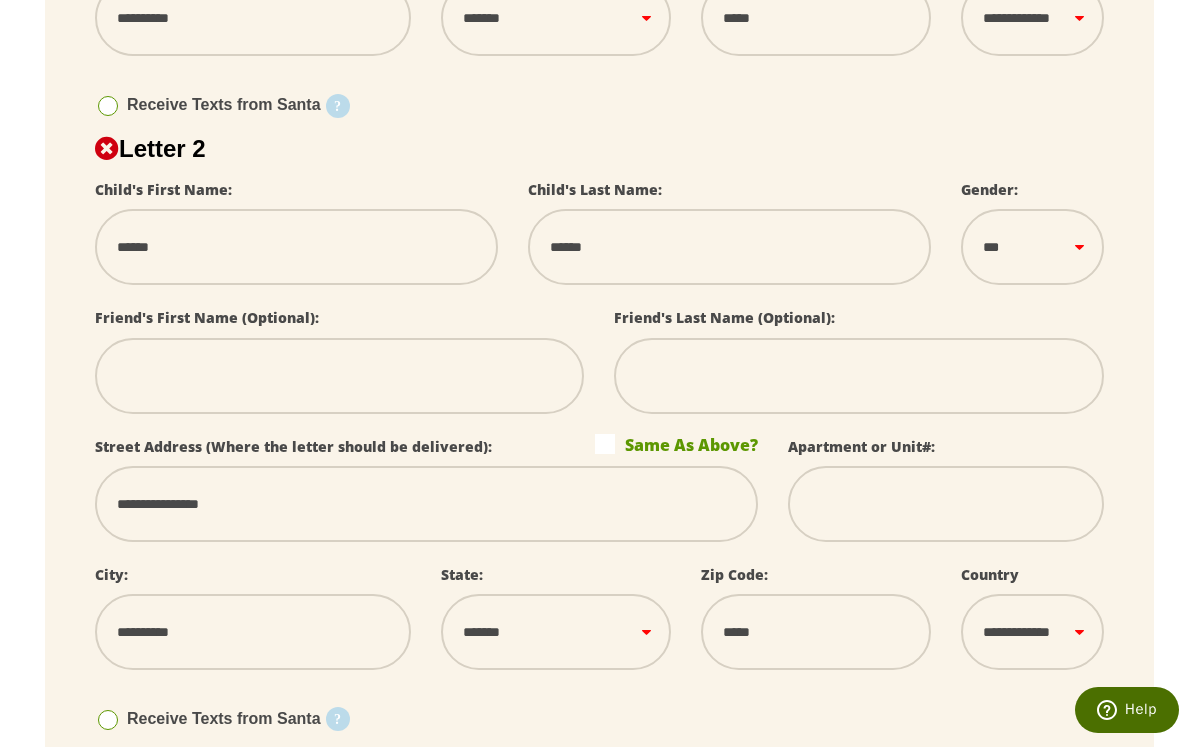 drag, startPoint x: 231, startPoint y: 503, endPoint x: 276, endPoint y: 506, distance: 45.099888 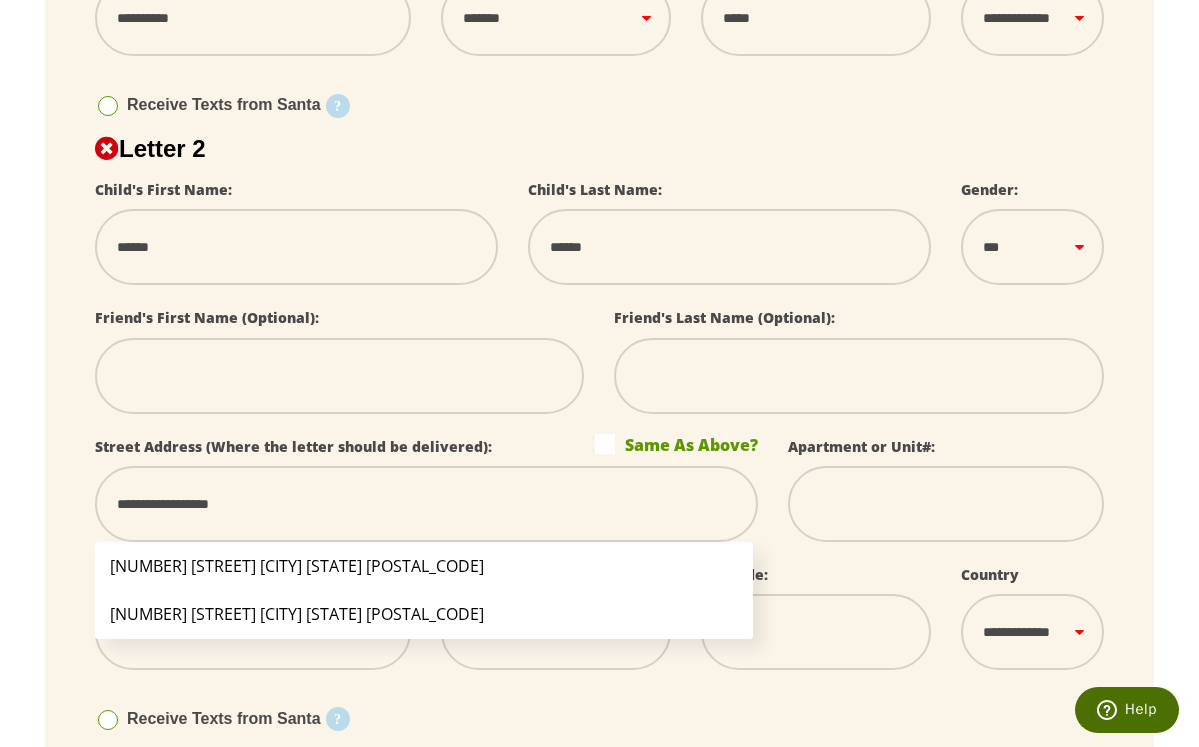 scroll, scrollTop: 963, scrollLeft: 0, axis: vertical 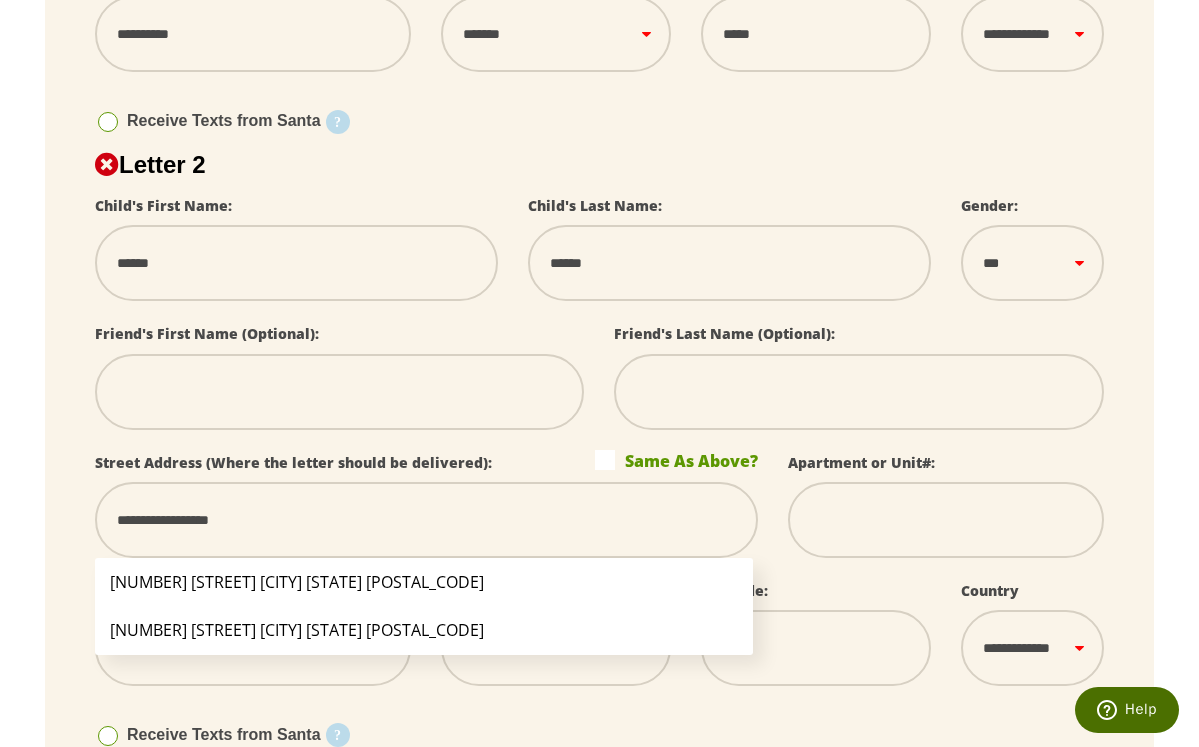 click on "4311 Feldspar Rd Middletown
MD 21769" at bounding box center [424, 582] 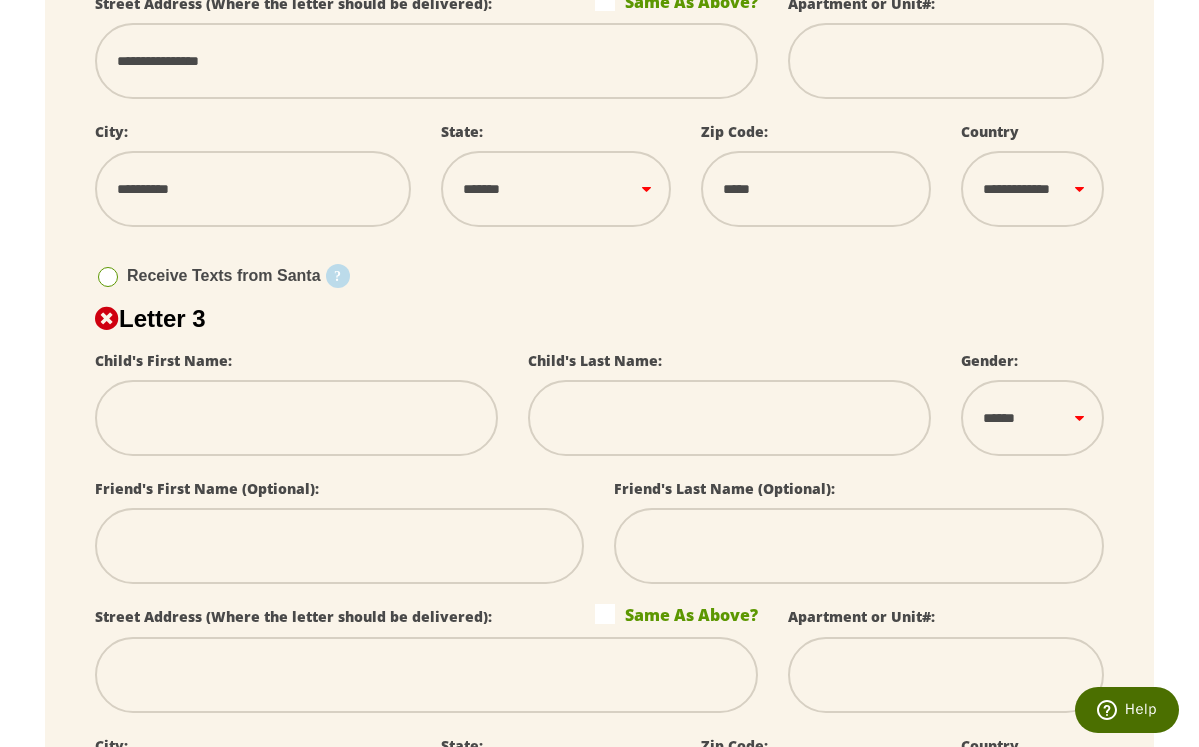 scroll, scrollTop: 1422, scrollLeft: 1, axis: both 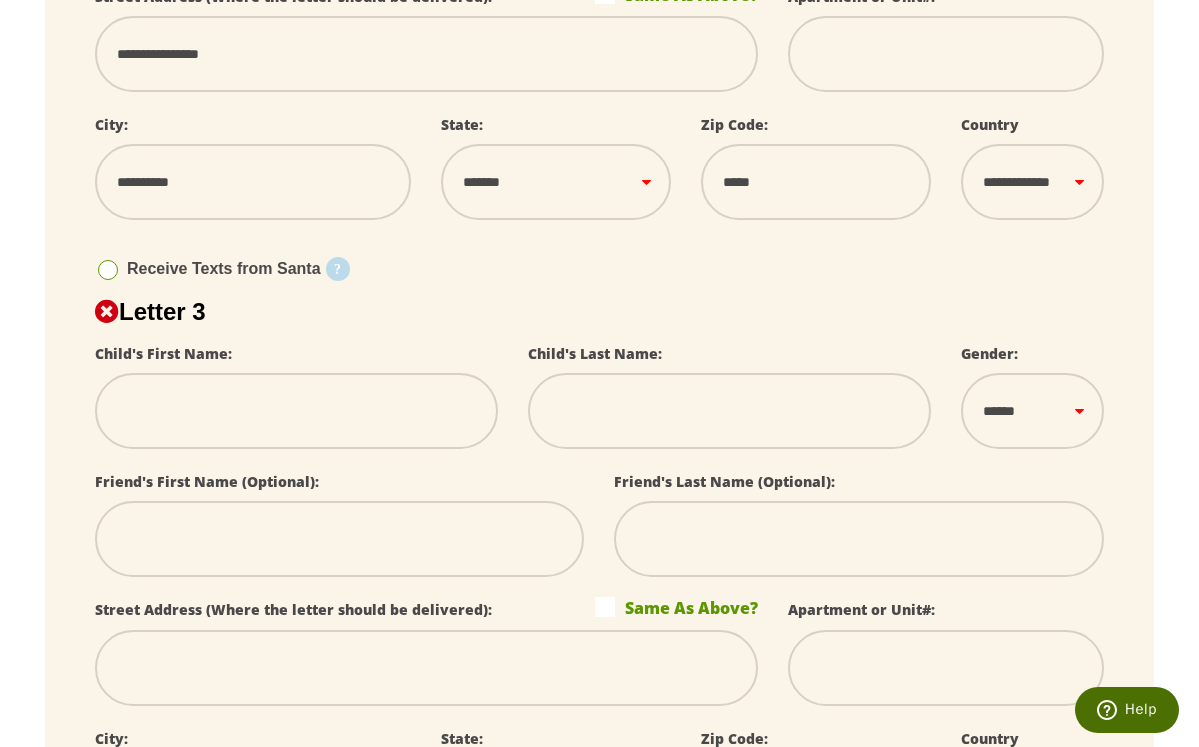 drag, startPoint x: 128, startPoint y: 408, endPoint x: 138, endPoint y: 407, distance: 10.049875 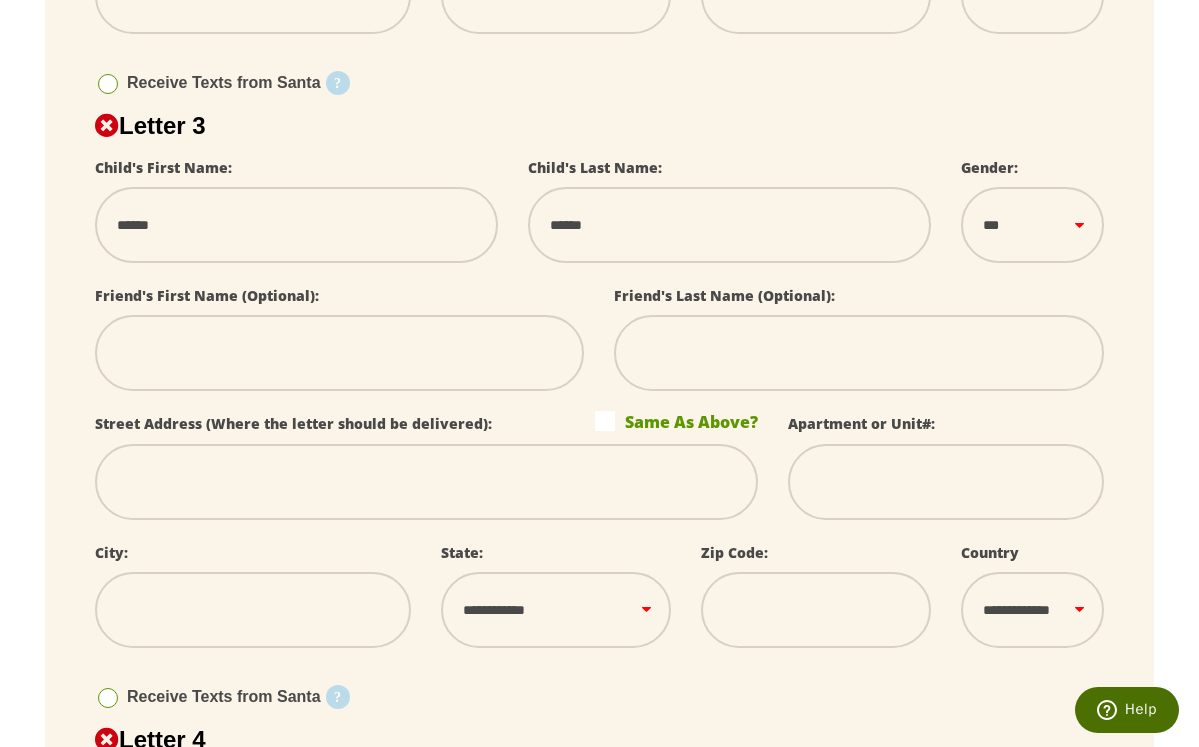 scroll, scrollTop: 1618, scrollLeft: 0, axis: vertical 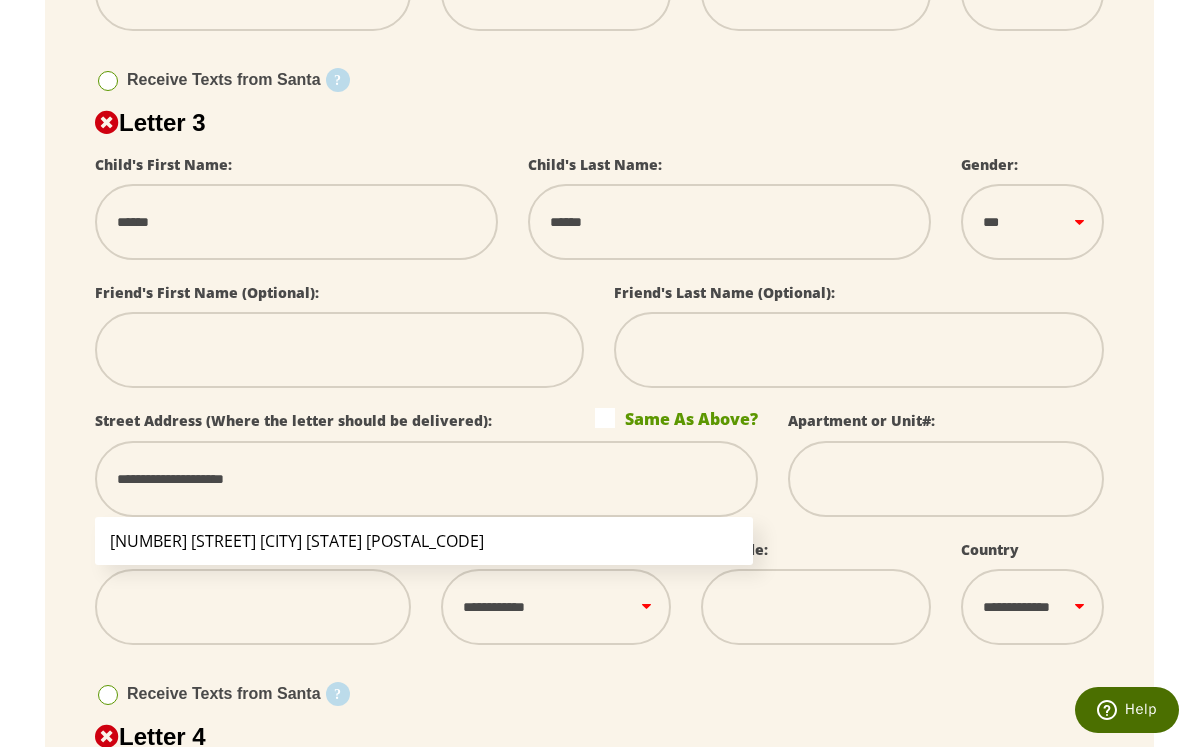 click on "17242 Turnstone Dr Dumfries
VA 22026" at bounding box center [424, 541] 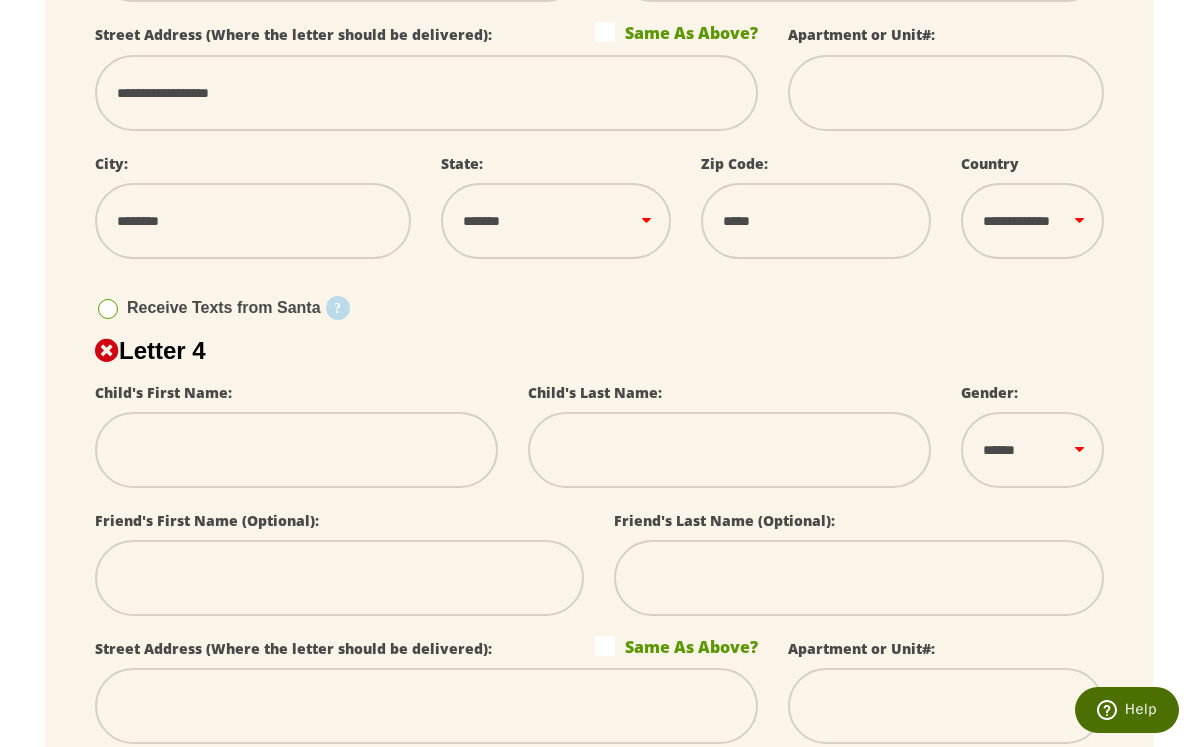 scroll, scrollTop: 2041, scrollLeft: 0, axis: vertical 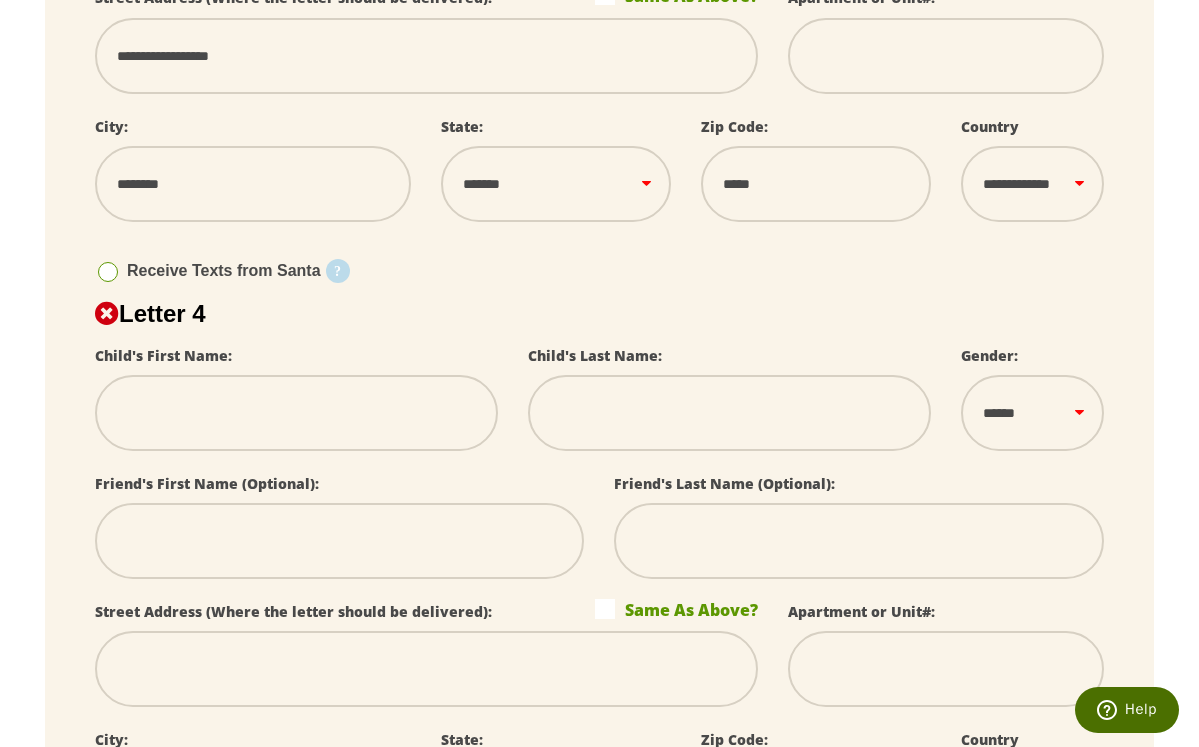 drag, startPoint x: 139, startPoint y: 408, endPoint x: 238, endPoint y: 398, distance: 99.50377 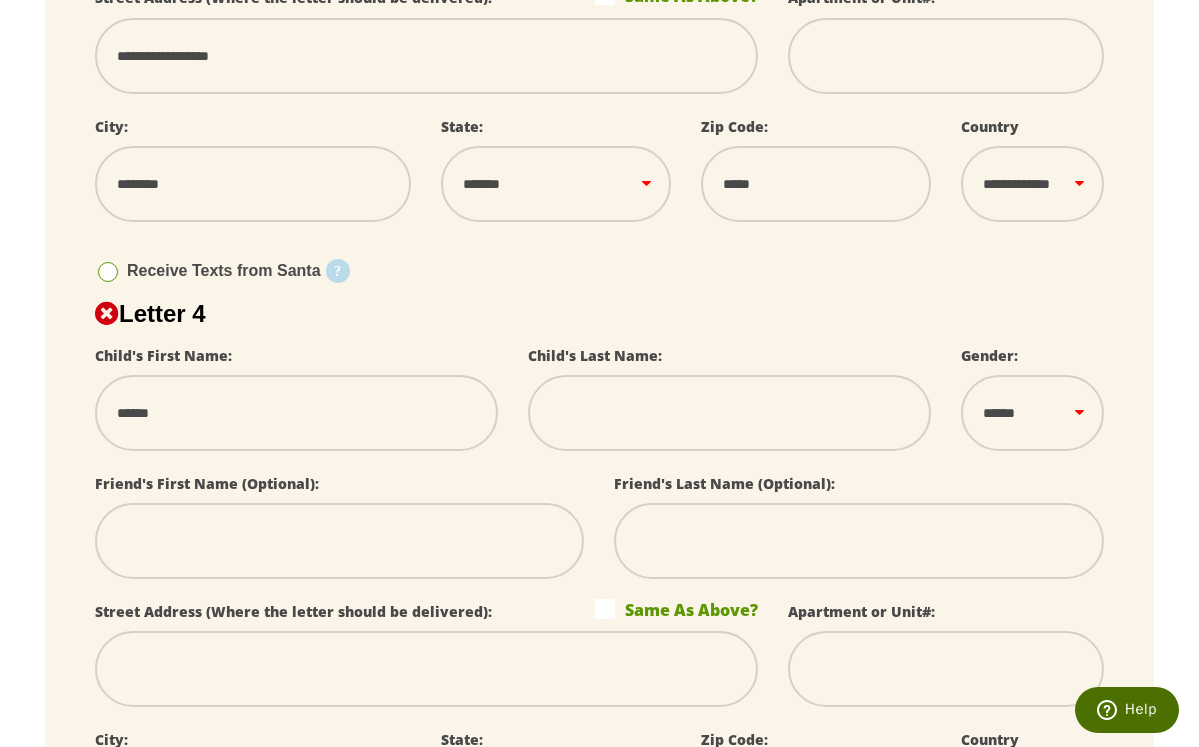 drag, startPoint x: 582, startPoint y: 407, endPoint x: 635, endPoint y: 397, distance: 53.935146 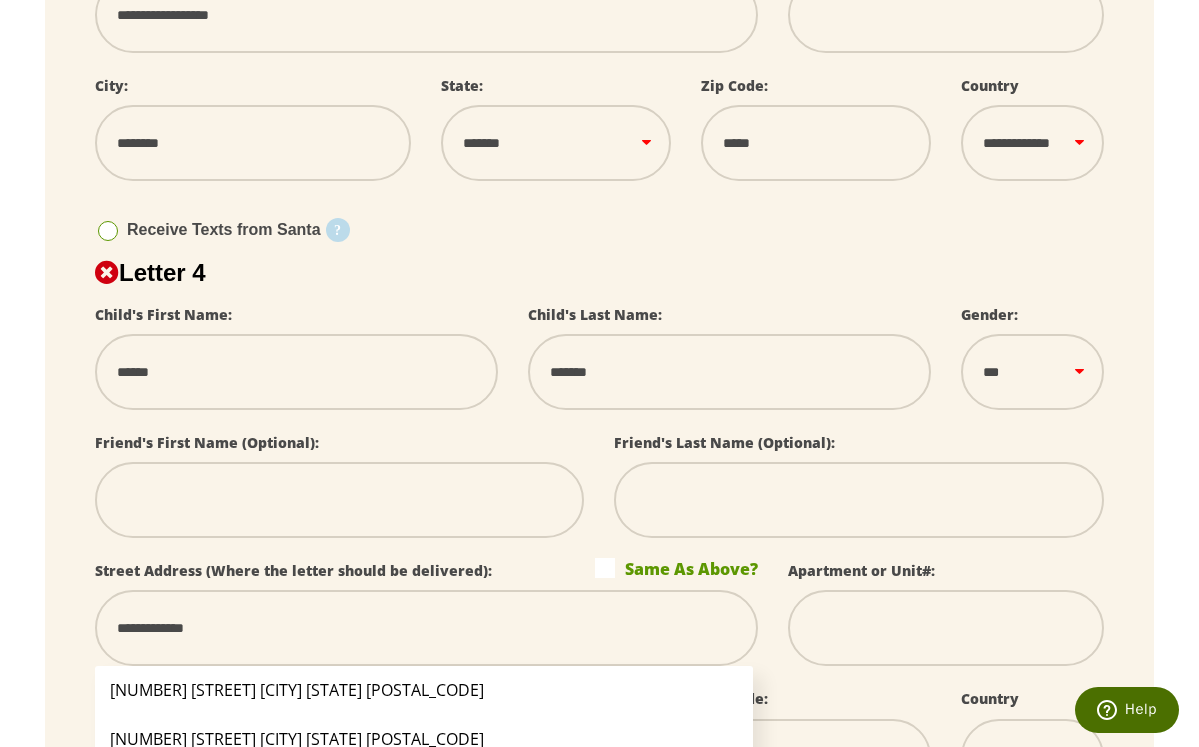 scroll, scrollTop: 2083, scrollLeft: 1, axis: both 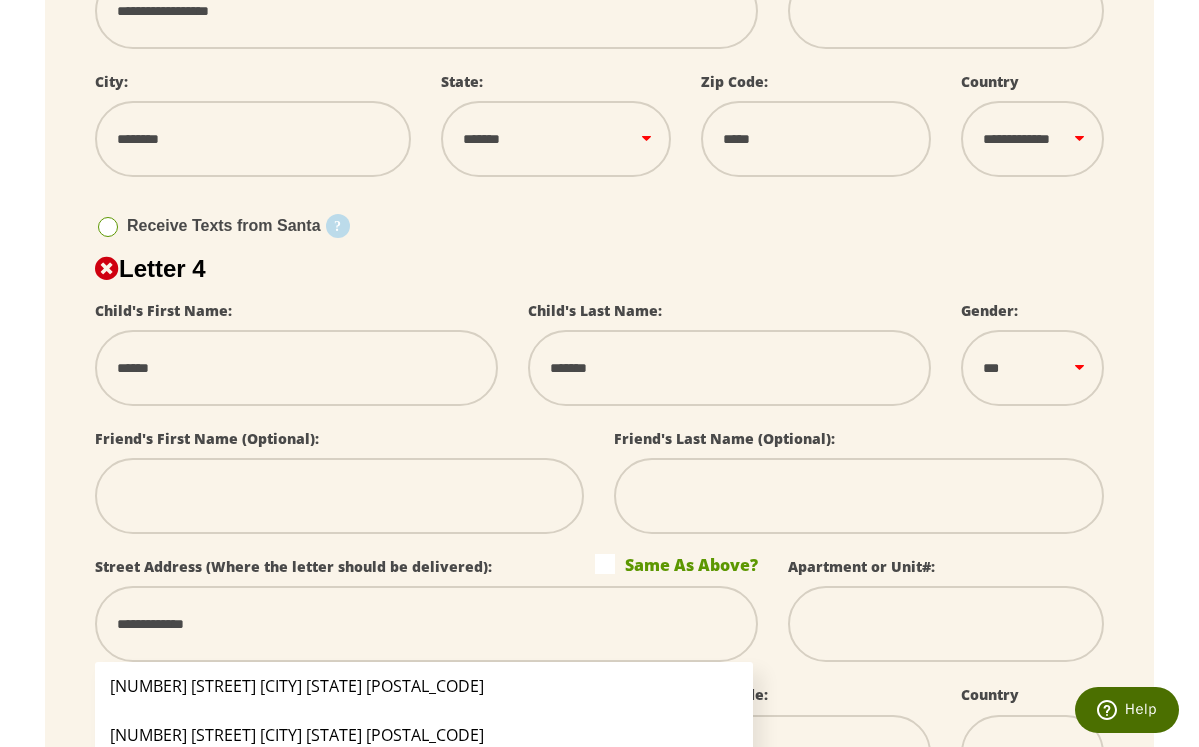 click on "11809 Morning Star Dr Germantown
MD 20876" at bounding box center (424, 735) 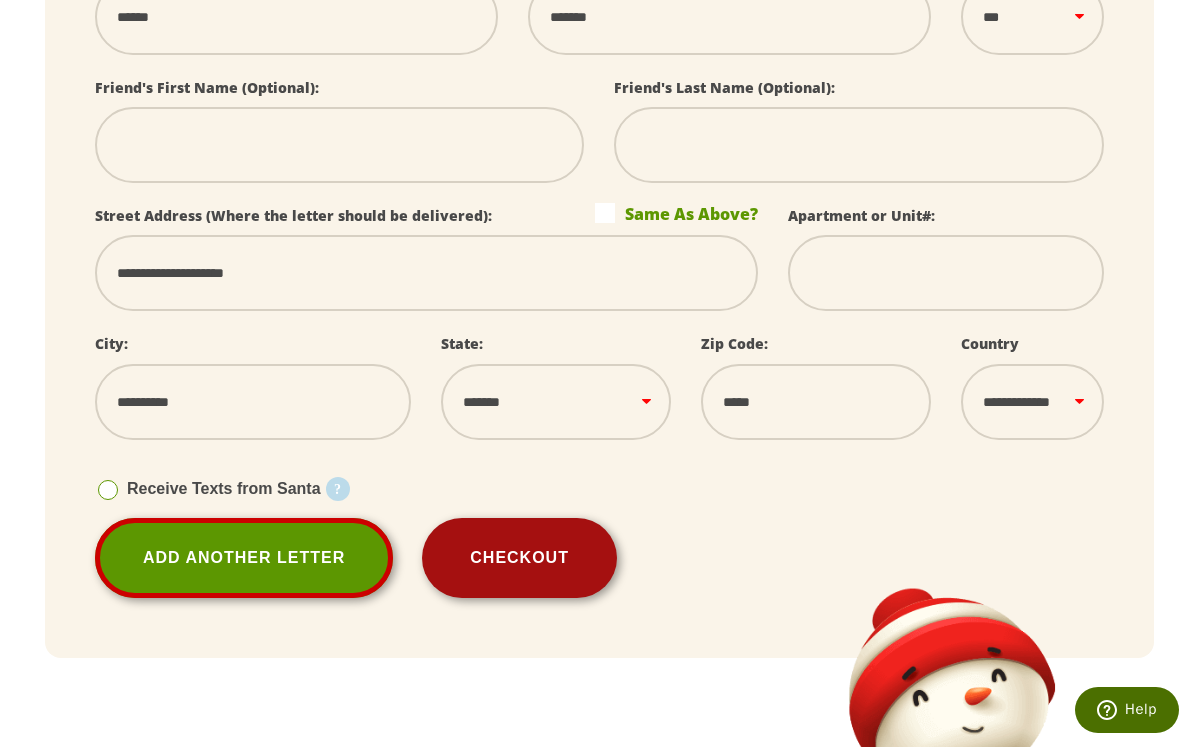 scroll, scrollTop: 2442, scrollLeft: 0, axis: vertical 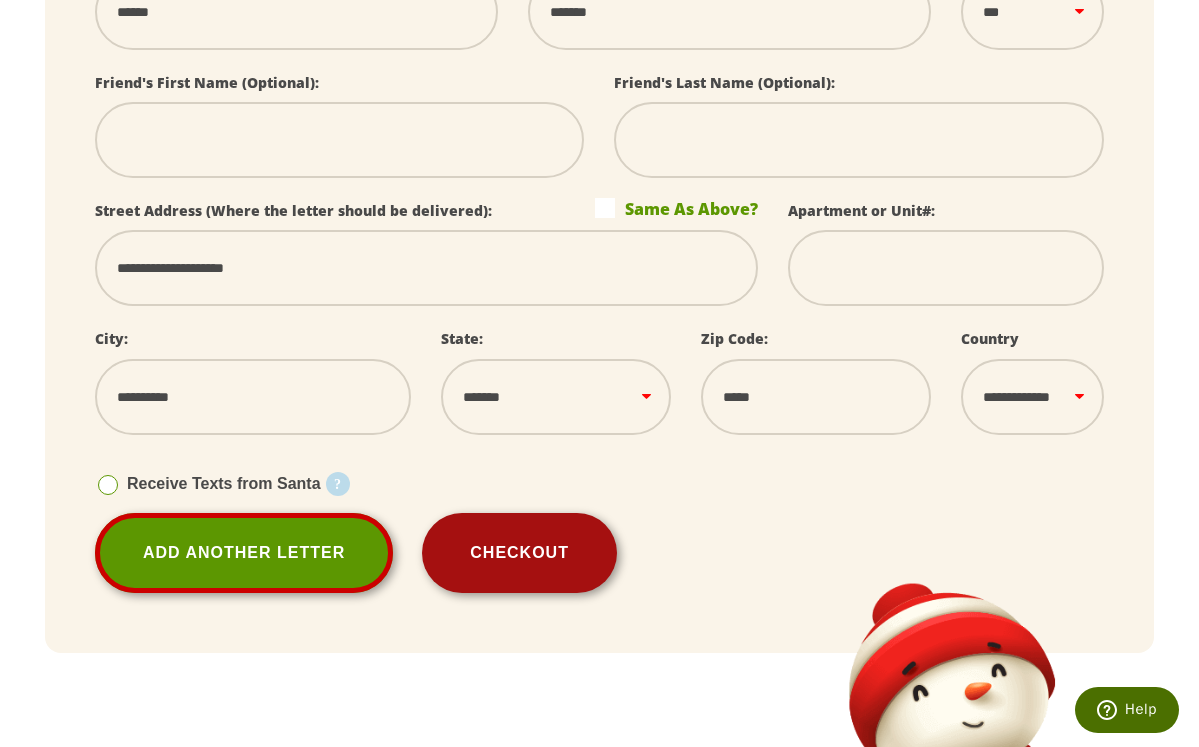 click on "Checkout" at bounding box center (519, 553) 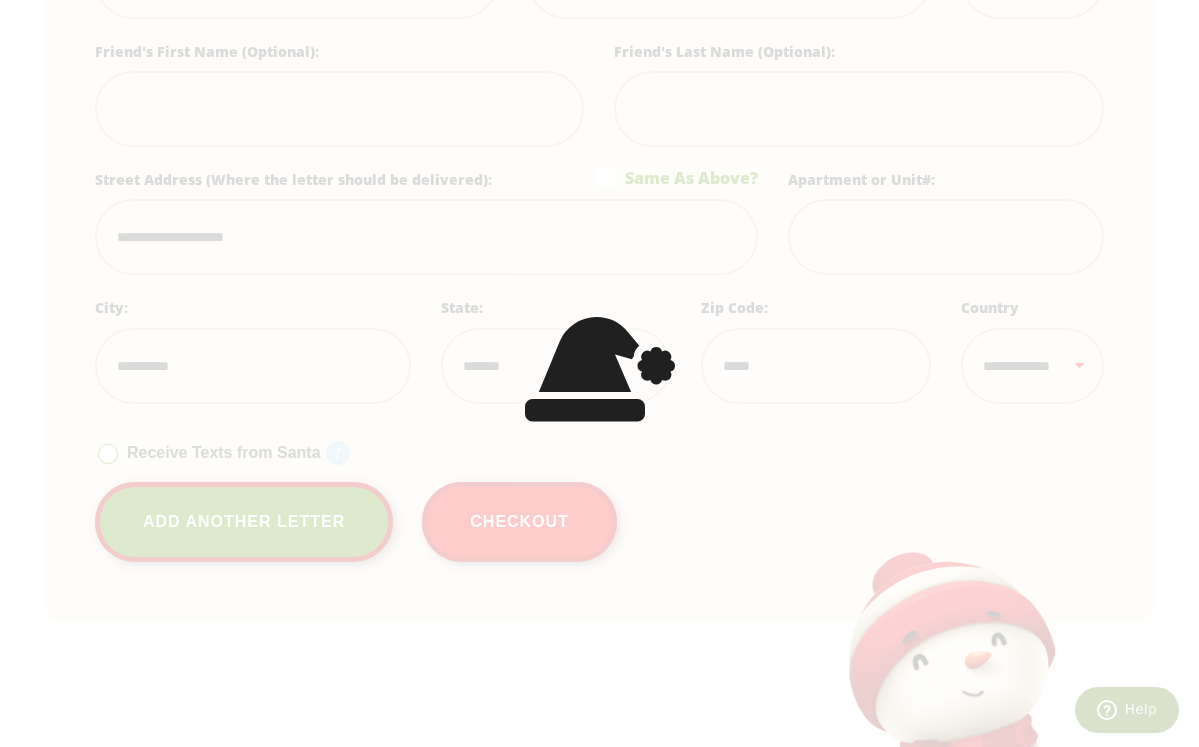 scroll, scrollTop: 2471, scrollLeft: 0, axis: vertical 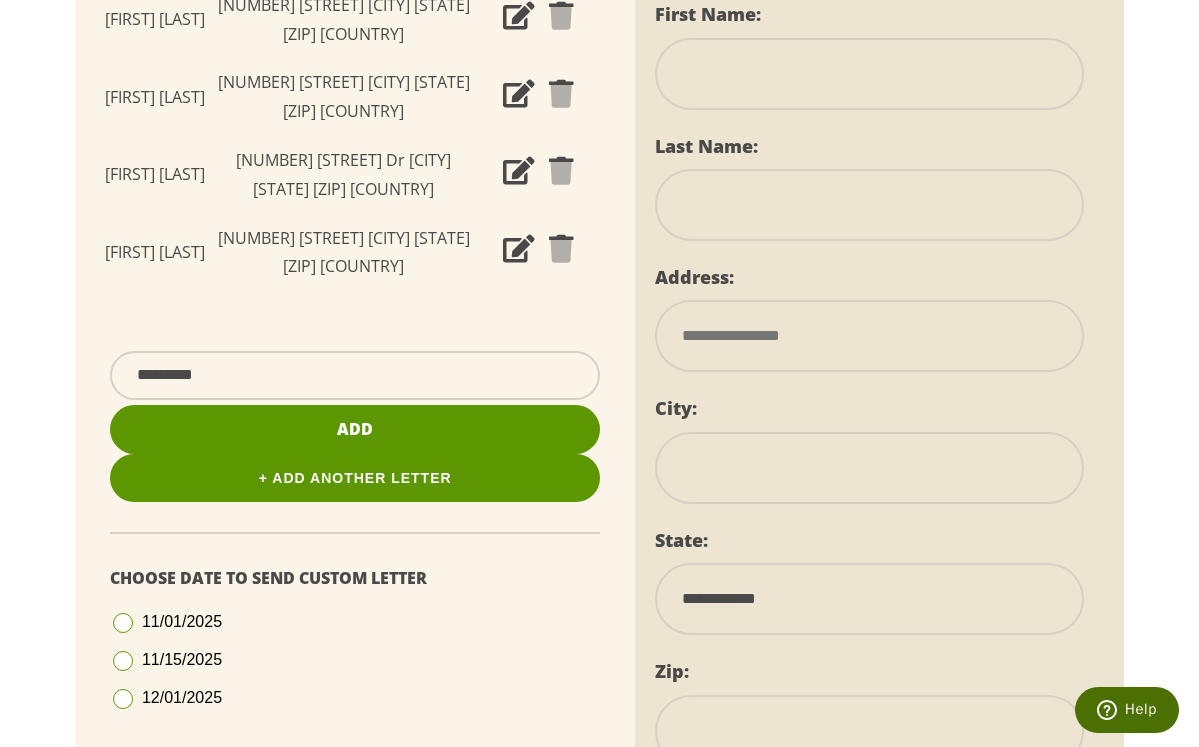 click at bounding box center (123, 699) 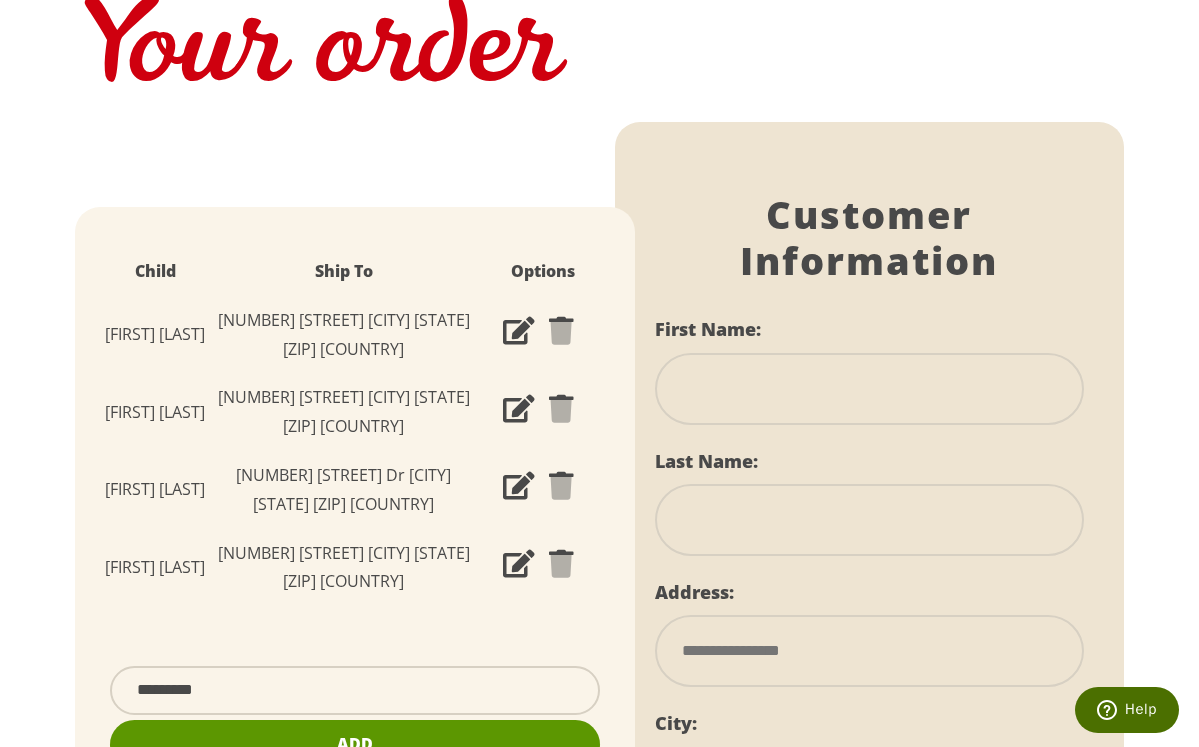 scroll, scrollTop: 195, scrollLeft: 0, axis: vertical 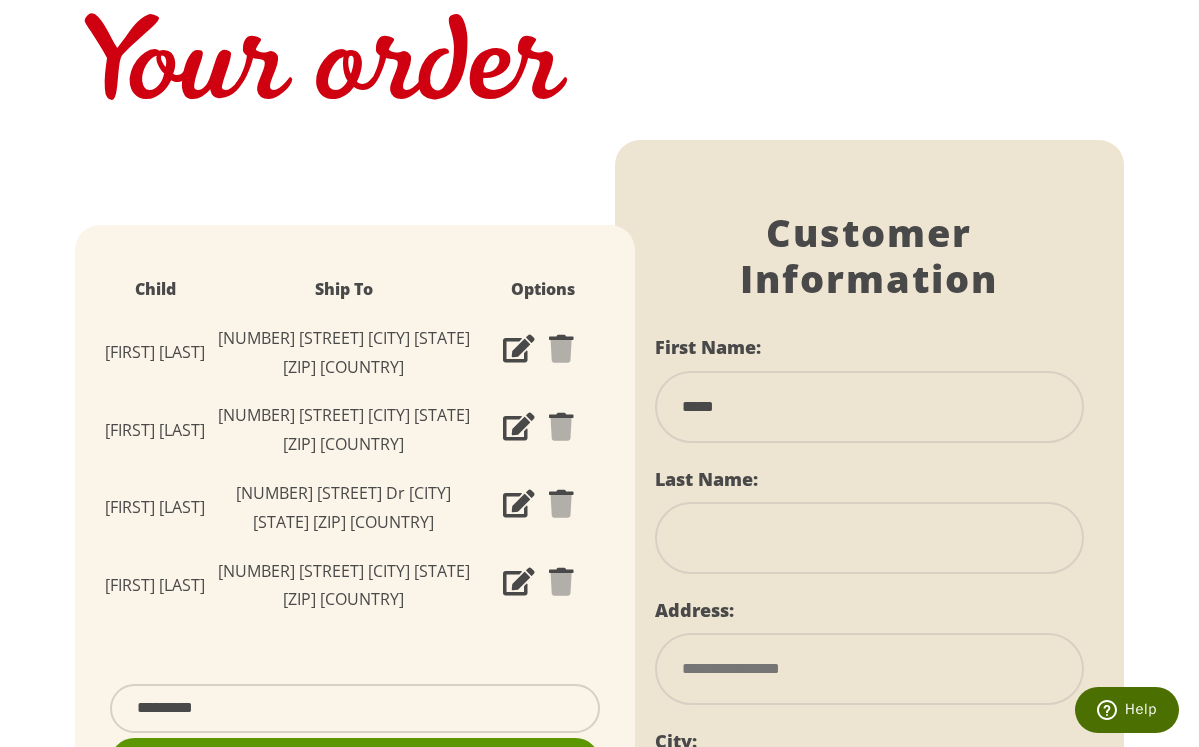 type on "*****" 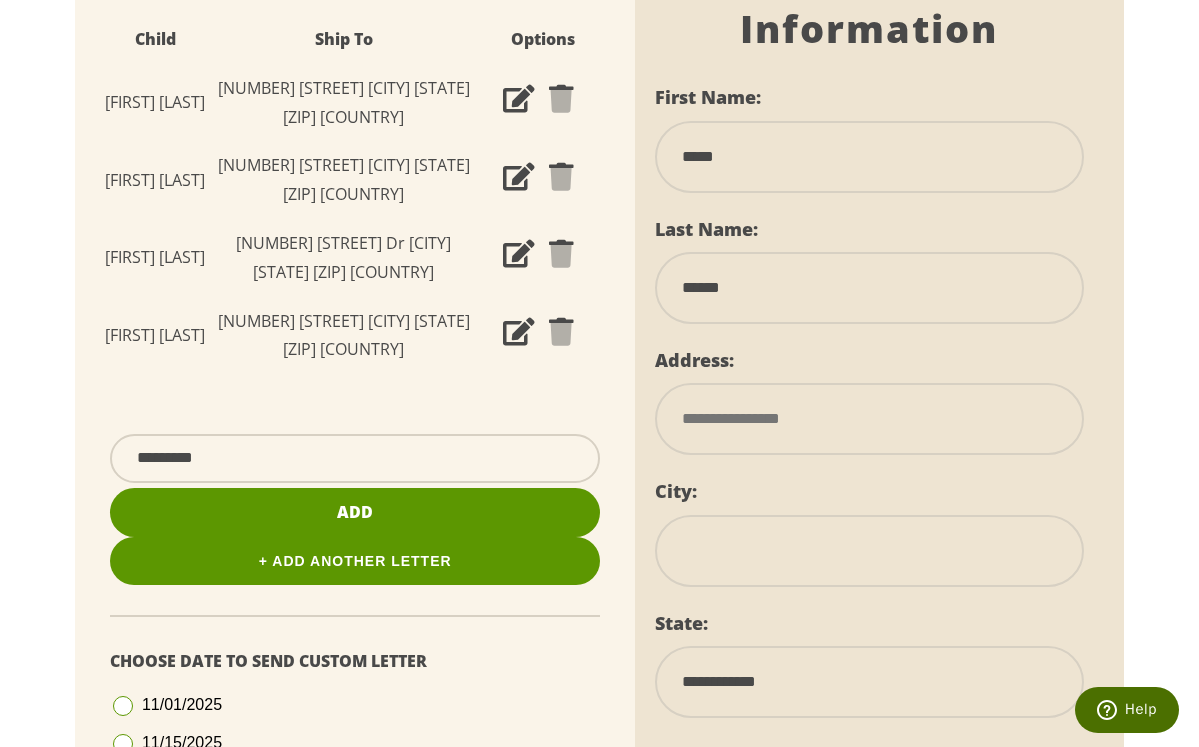 scroll, scrollTop: 446, scrollLeft: 1, axis: both 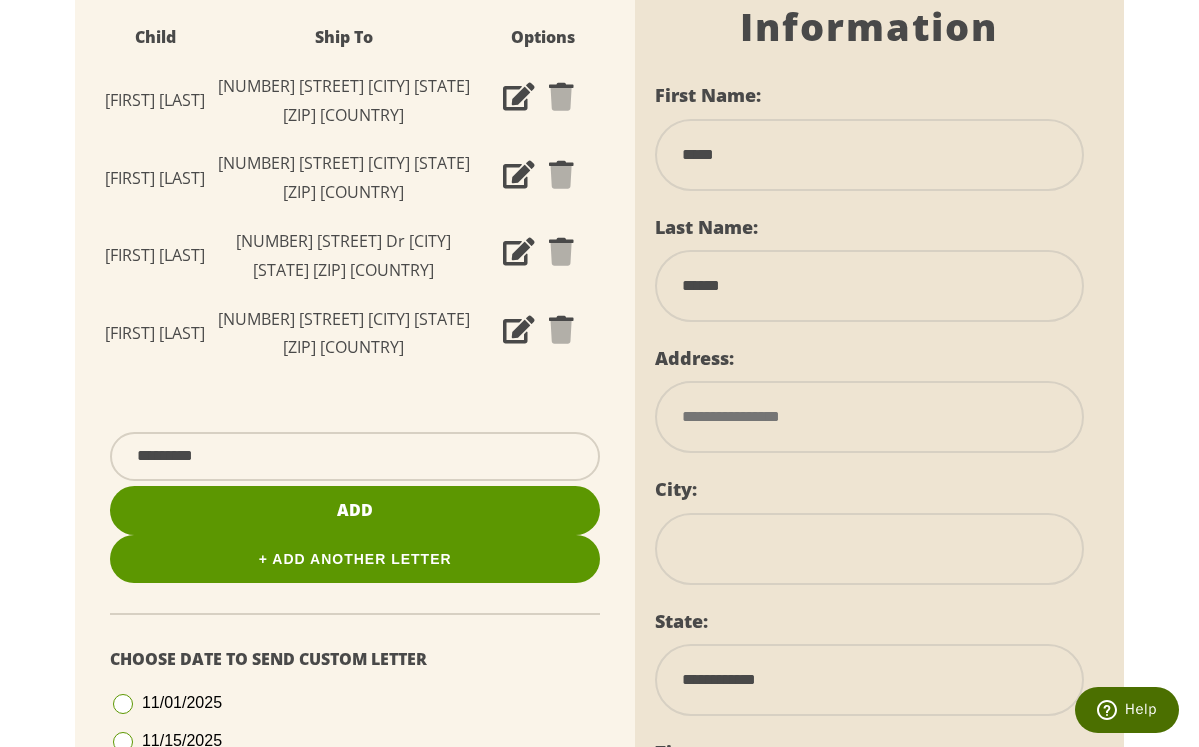 type on "******" 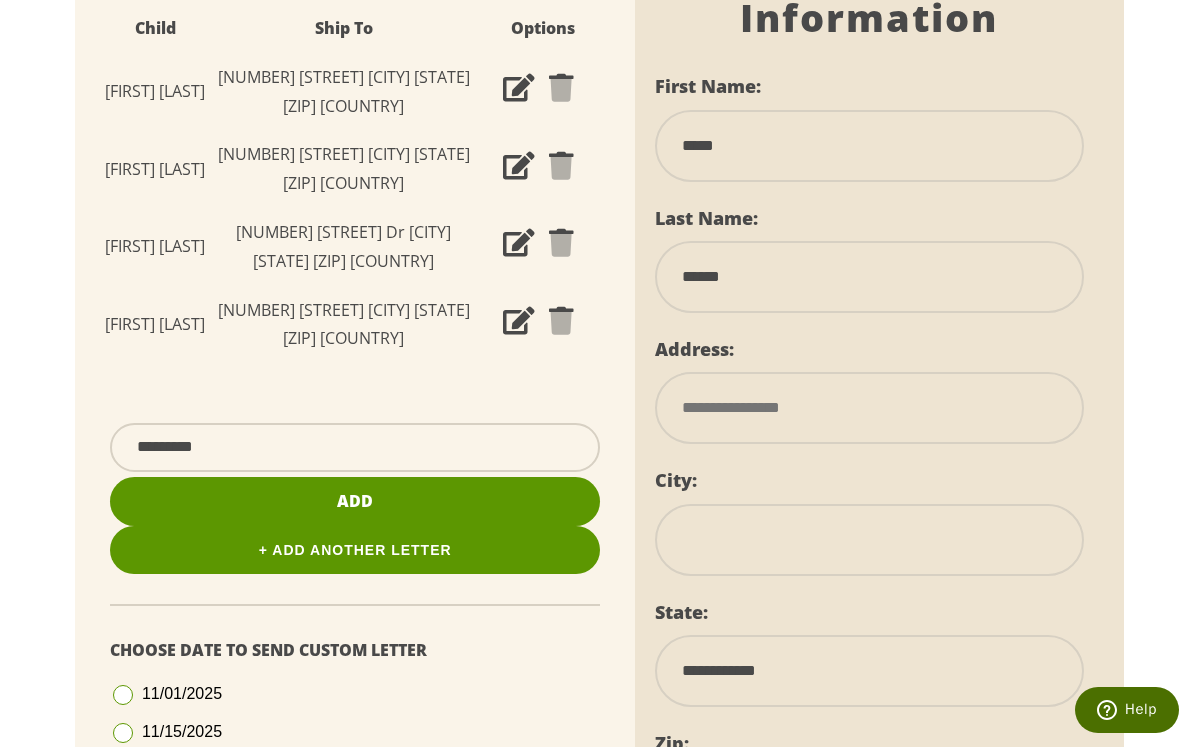 scroll, scrollTop: 453, scrollLeft: 0, axis: vertical 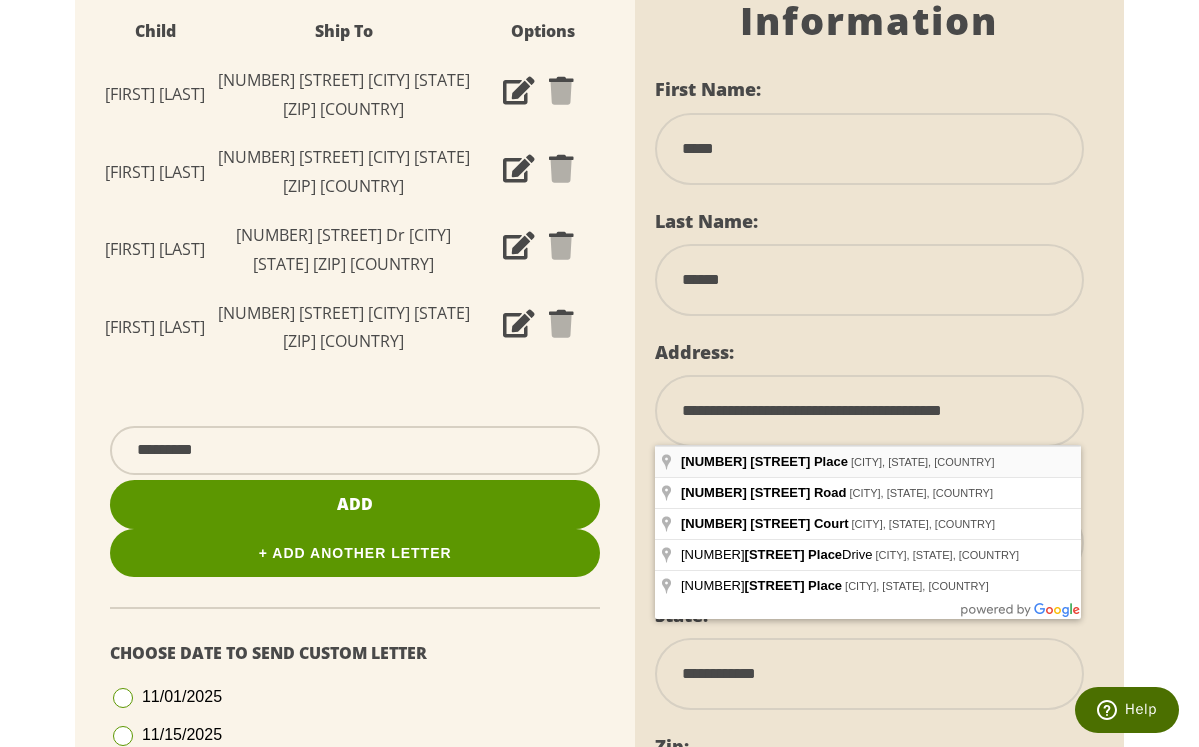 type on "**********" 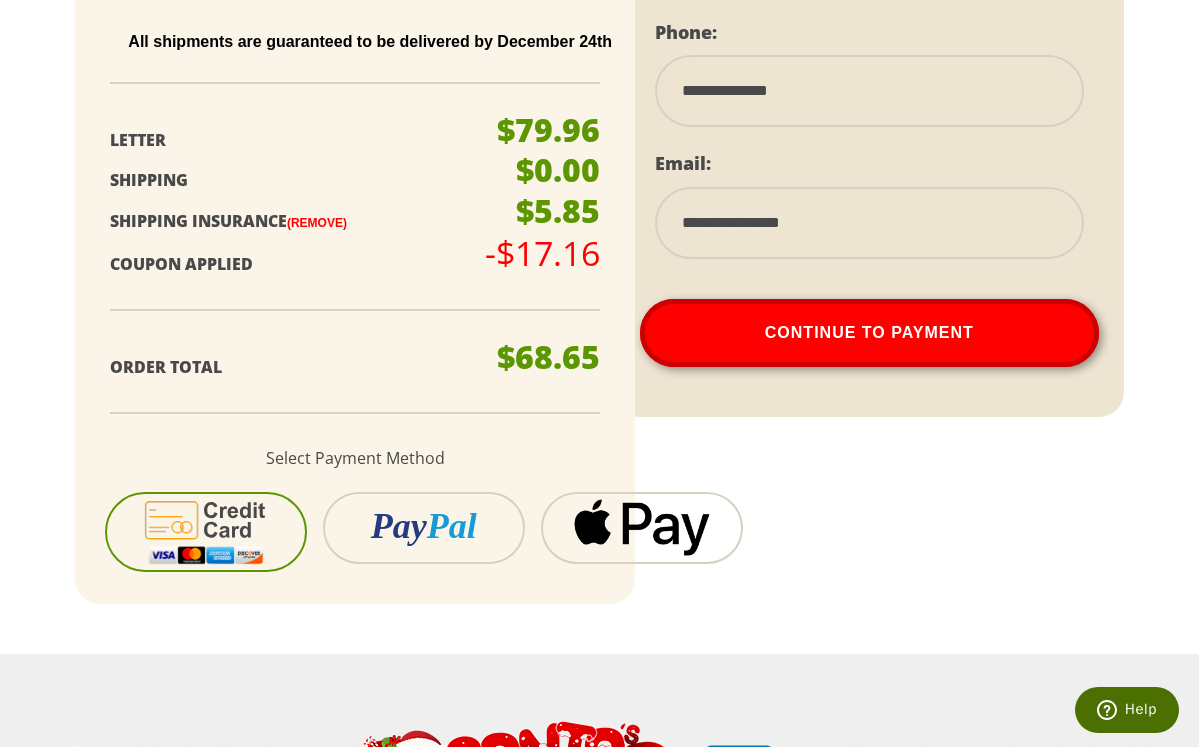 scroll, scrollTop: 1432, scrollLeft: 0, axis: vertical 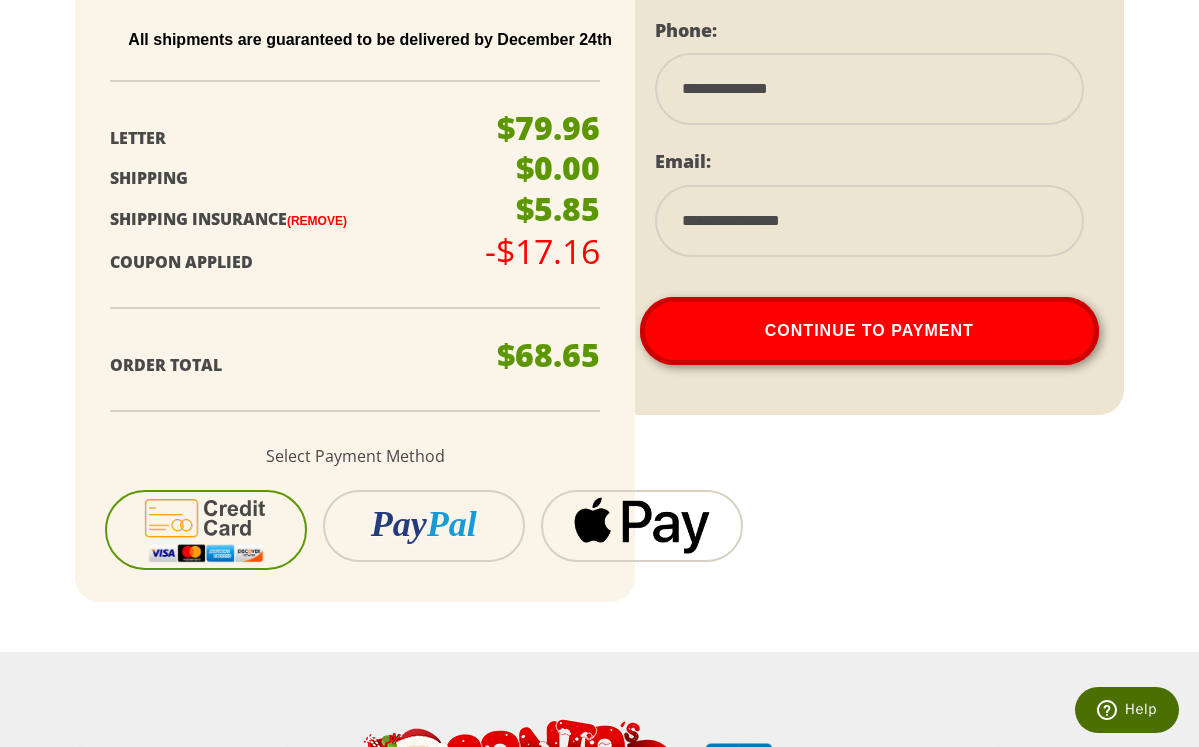type on "**********" 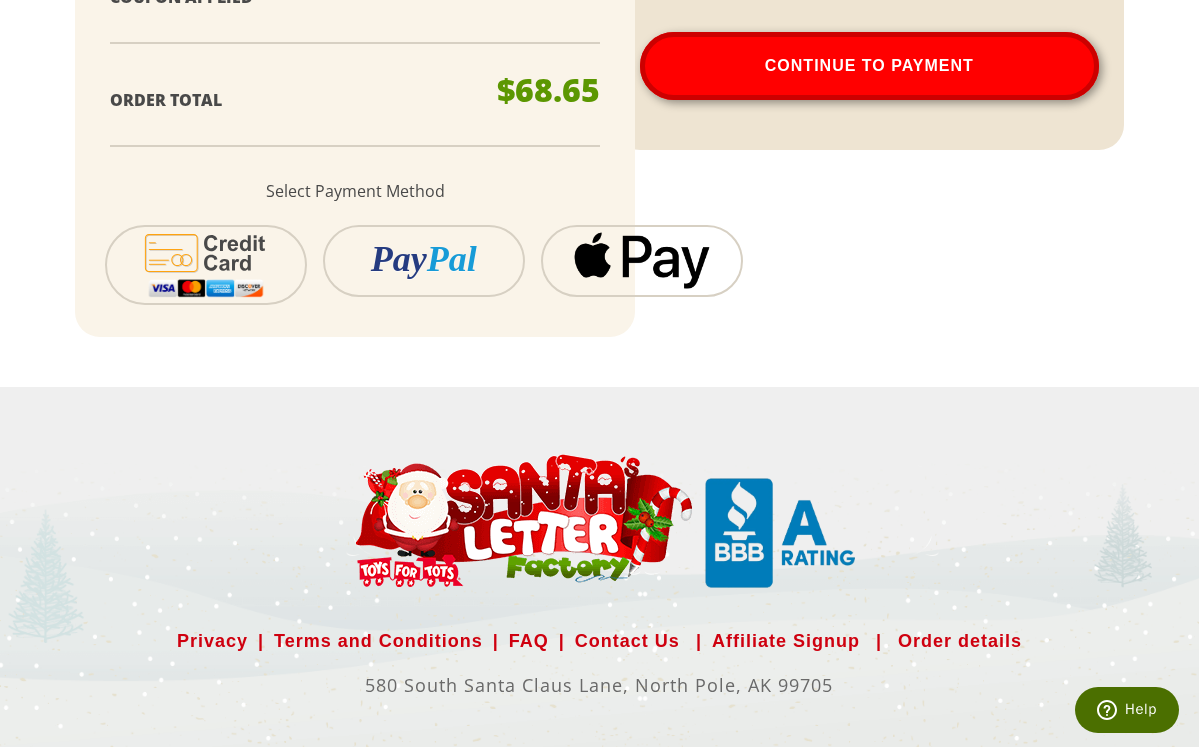 scroll, scrollTop: 1713, scrollLeft: 0, axis: vertical 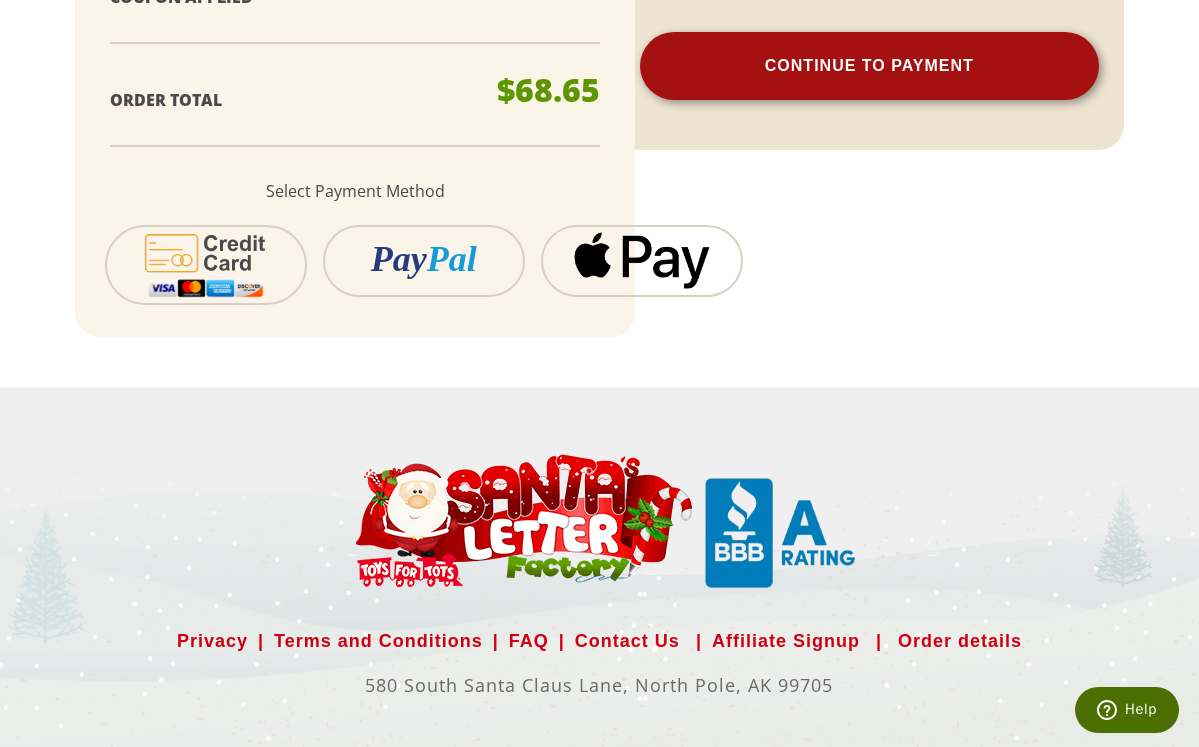 click on "Continue To Payment" at bounding box center [870, 66] 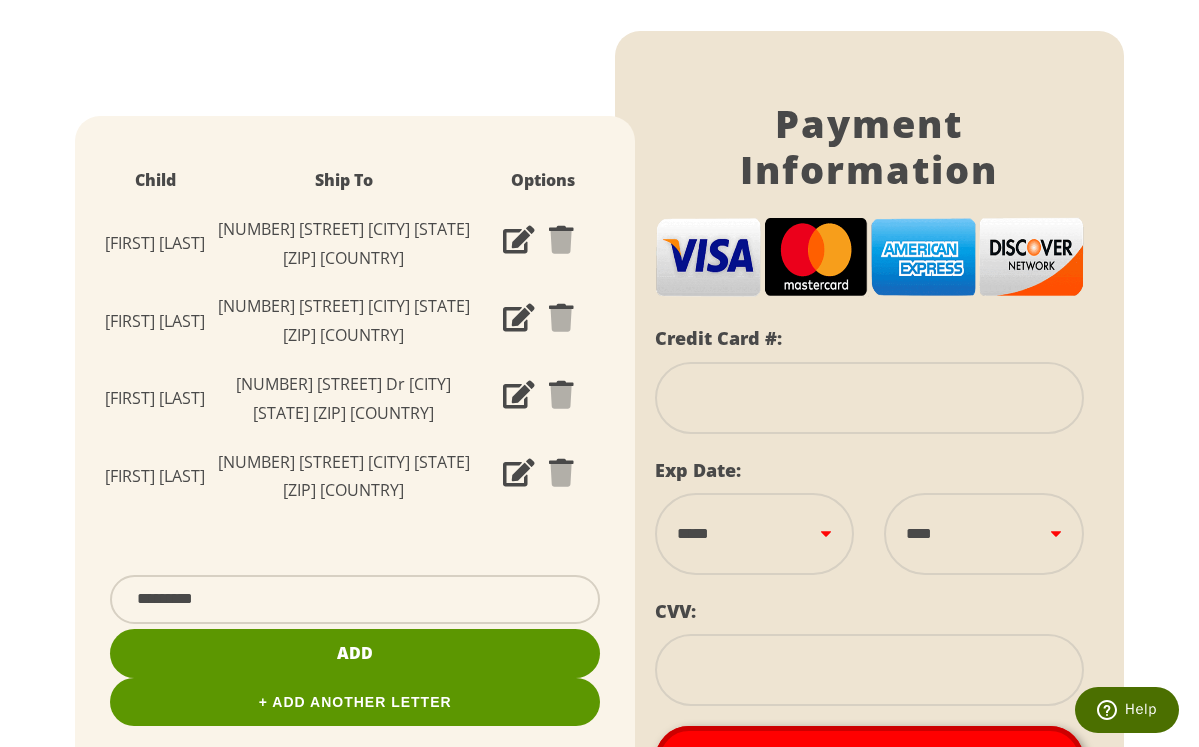 scroll, scrollTop: 298, scrollLeft: 0, axis: vertical 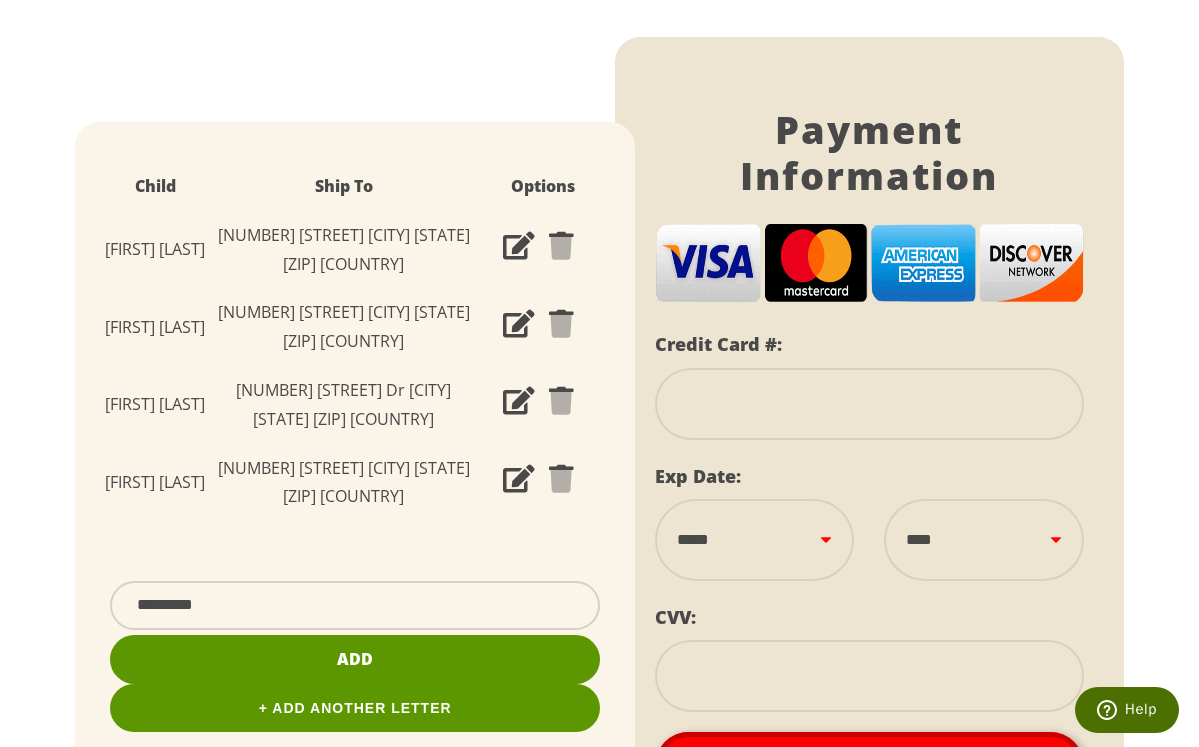 click at bounding box center (519, 325) 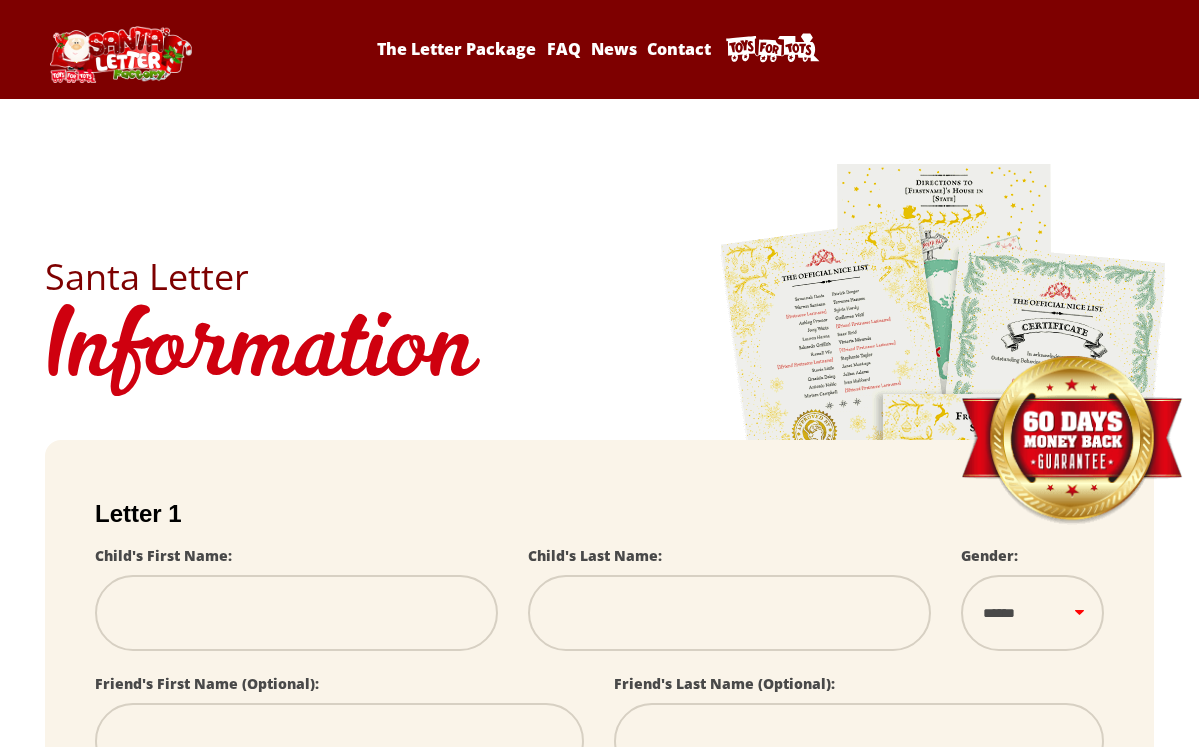 scroll, scrollTop: 26, scrollLeft: 0, axis: vertical 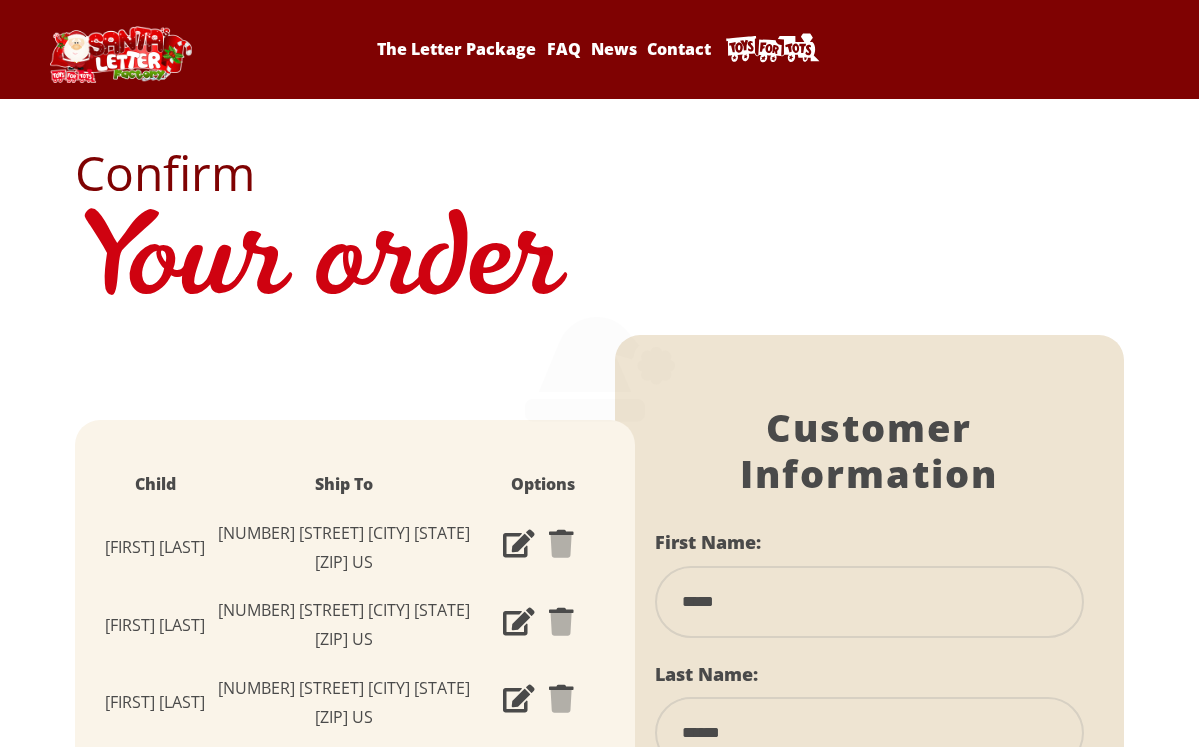 select on "**" 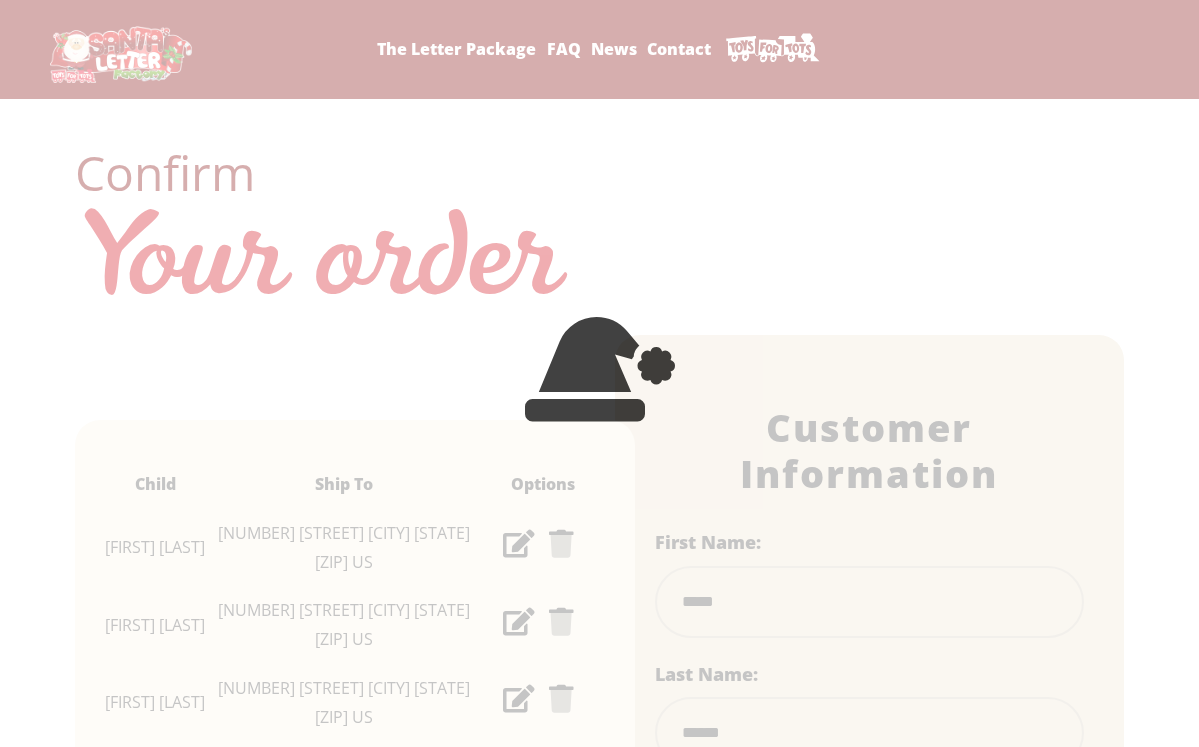 scroll, scrollTop: 0, scrollLeft: 0, axis: both 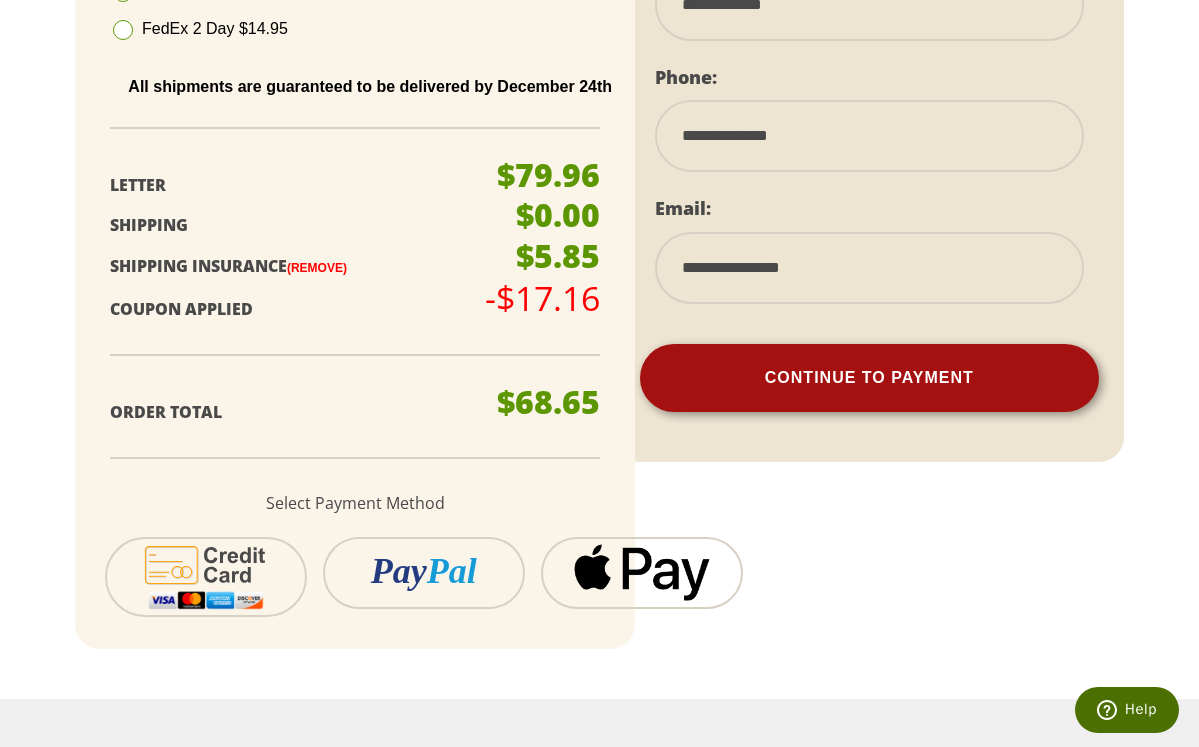 click on "Continue To Payment" at bounding box center (870, 378) 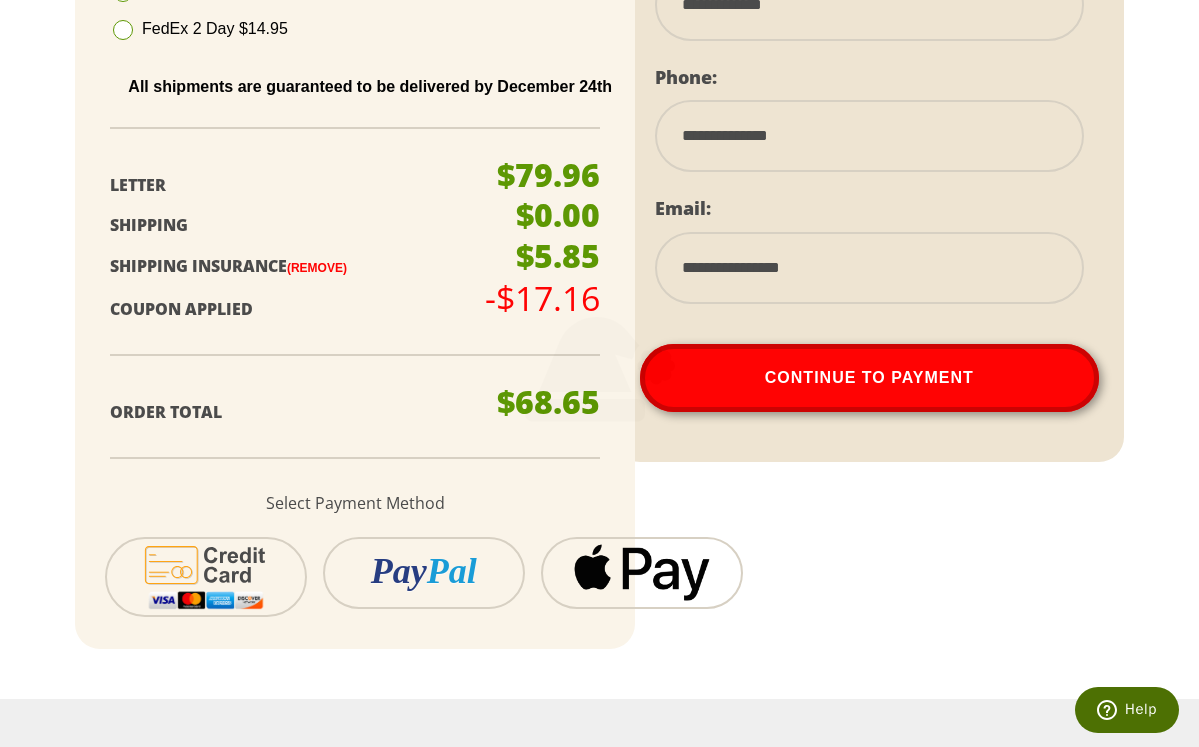 scroll, scrollTop: 525, scrollLeft: 0, axis: vertical 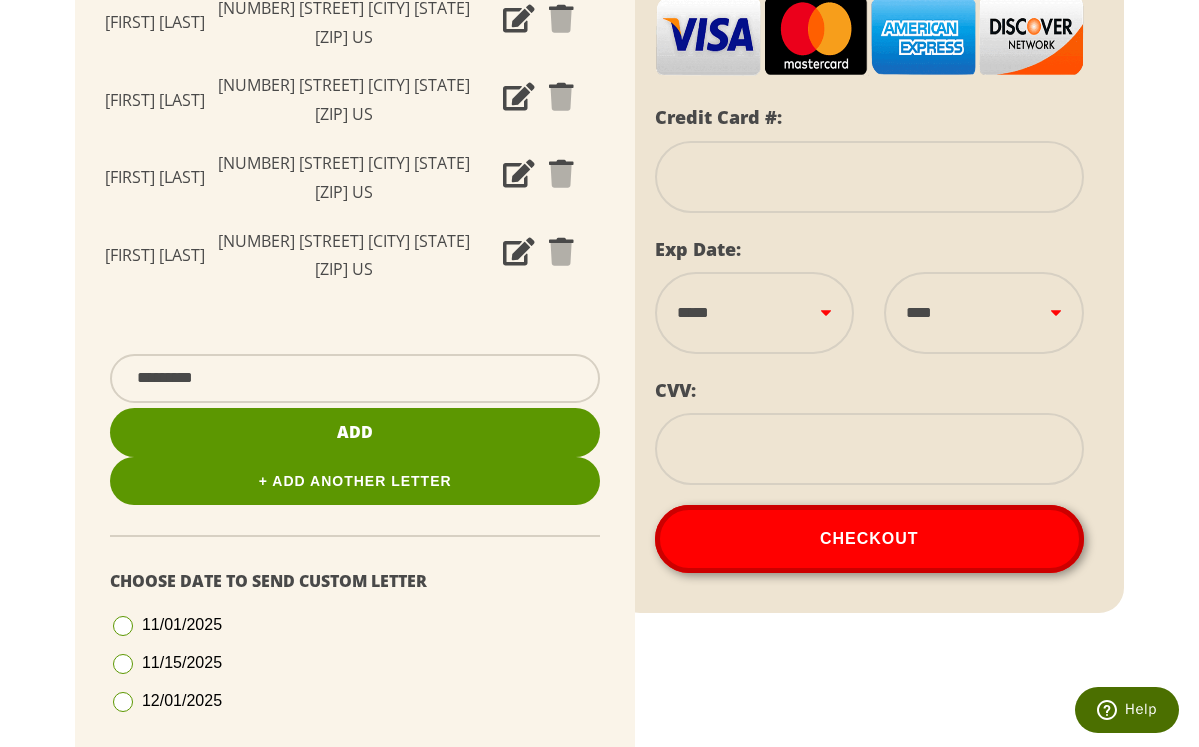 click at bounding box center (870, 177) 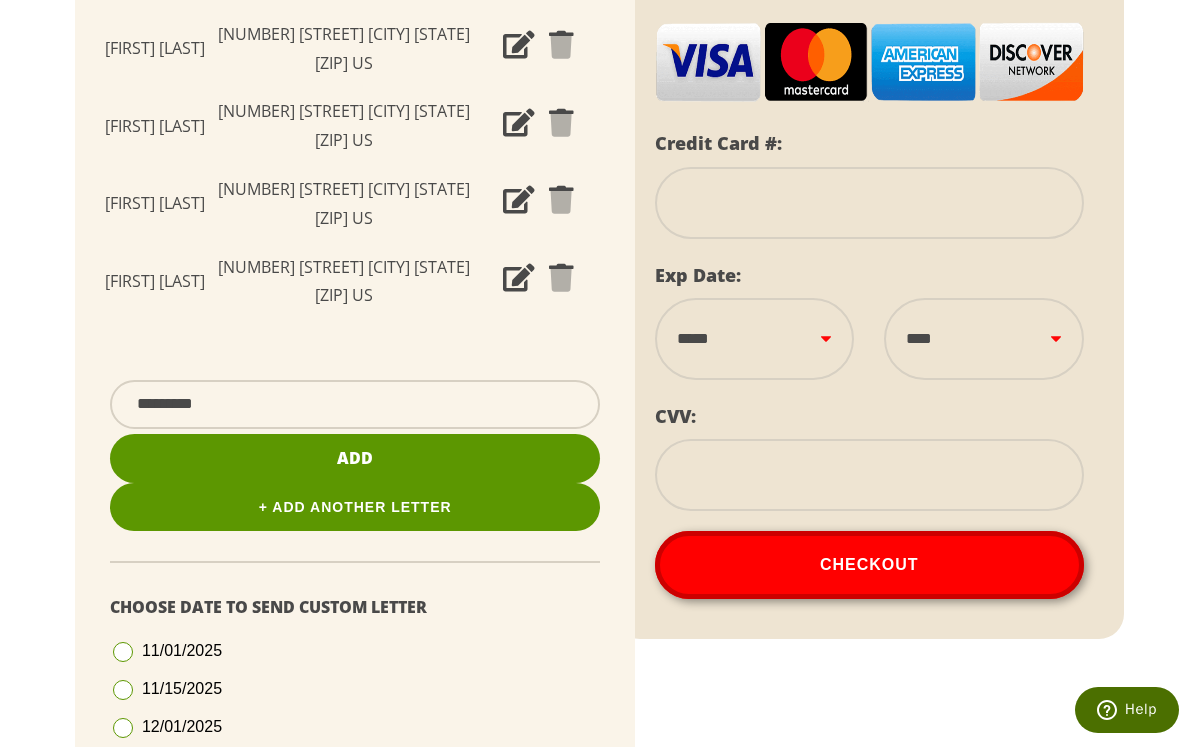 scroll, scrollTop: 494, scrollLeft: 0, axis: vertical 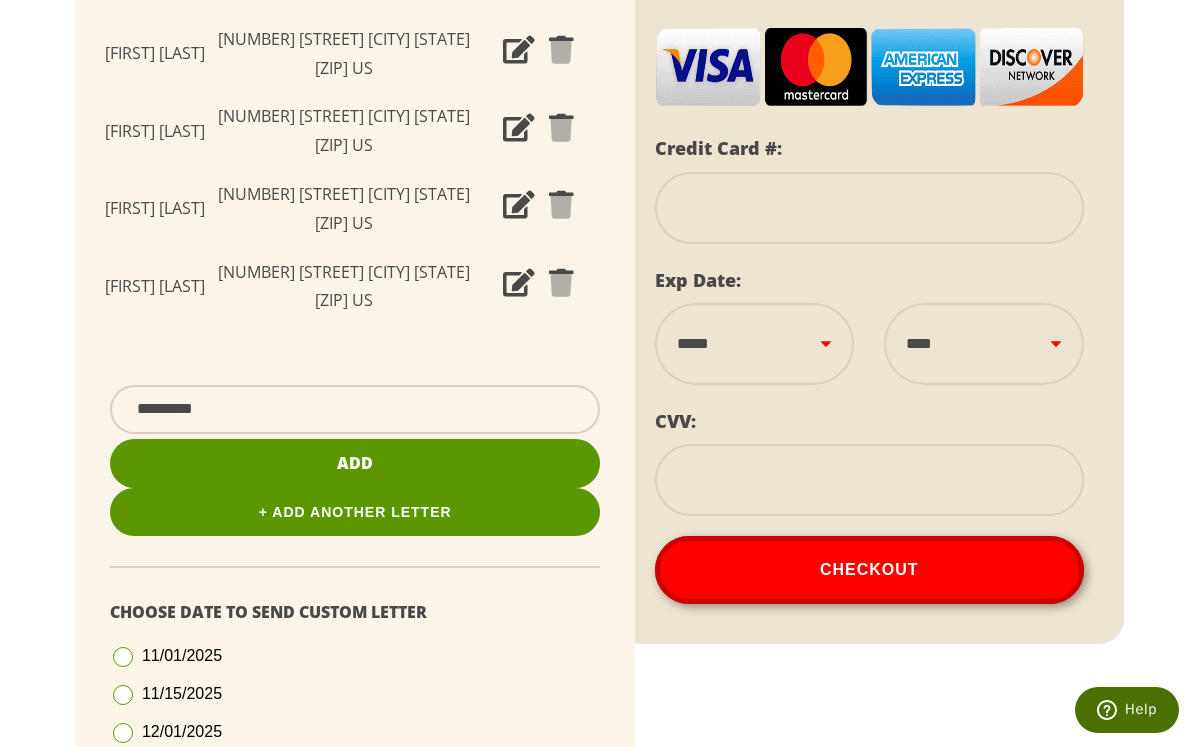 click at bounding box center (870, 208) 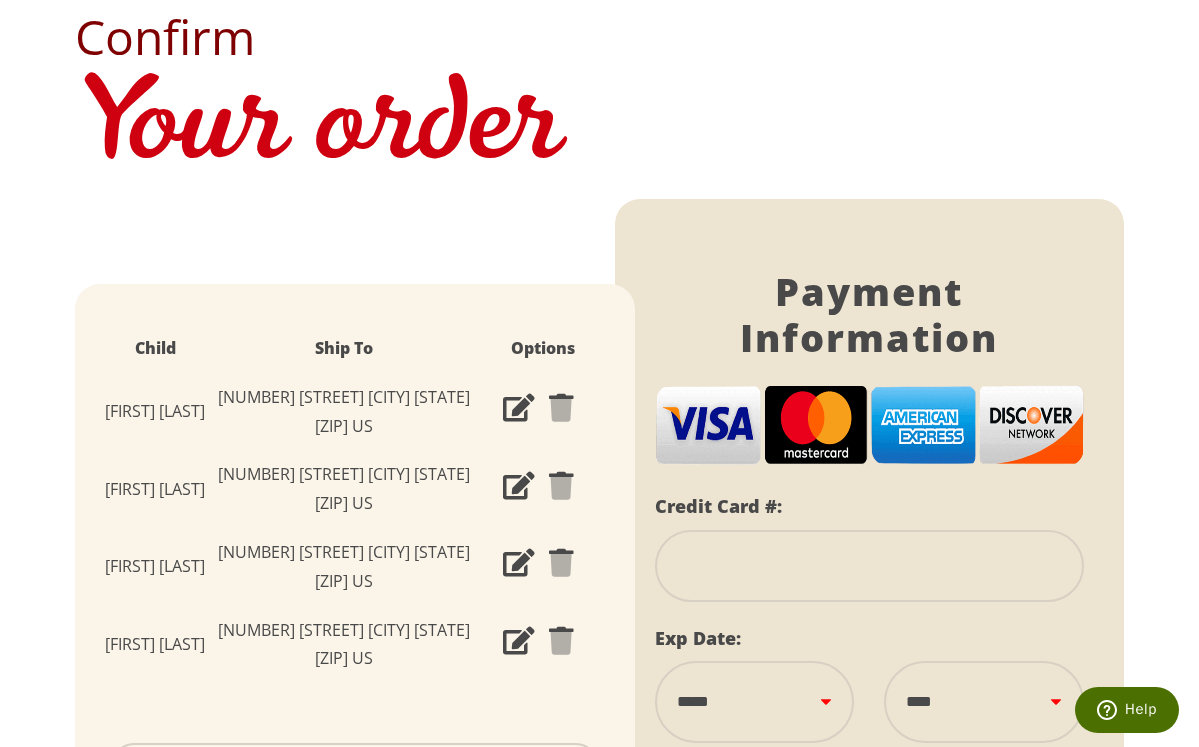 scroll, scrollTop: 142, scrollLeft: 0, axis: vertical 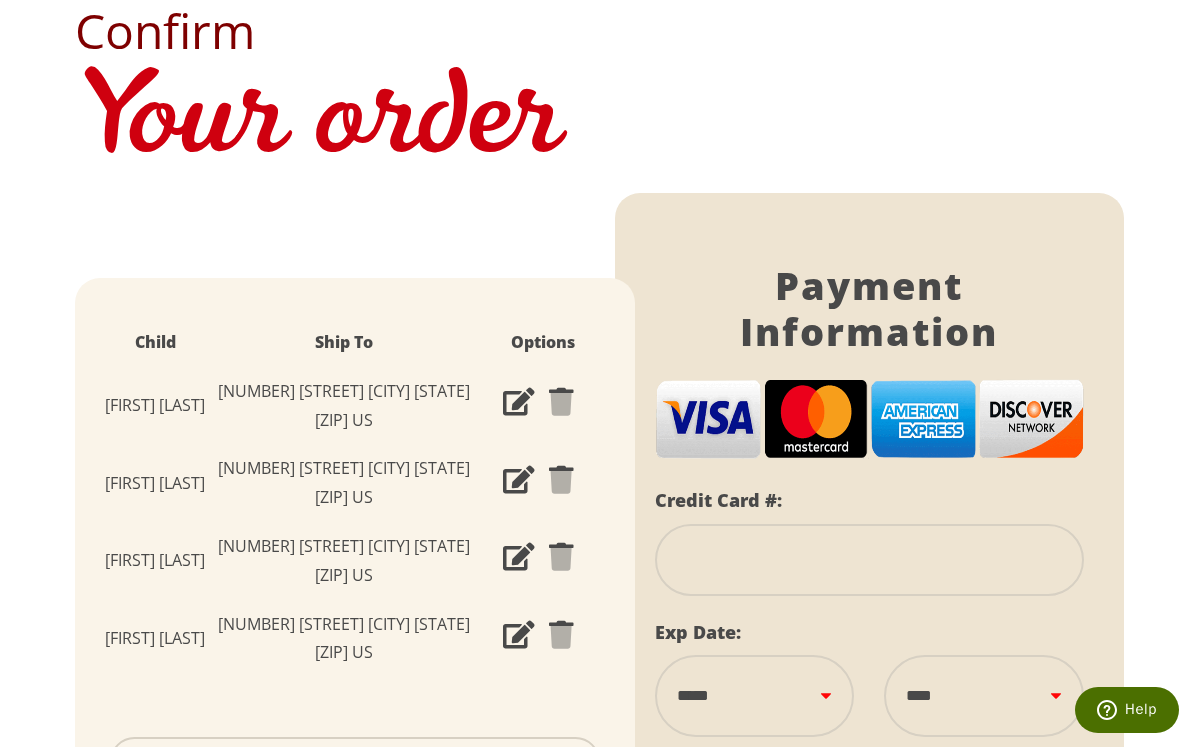 click at bounding box center [870, 560] 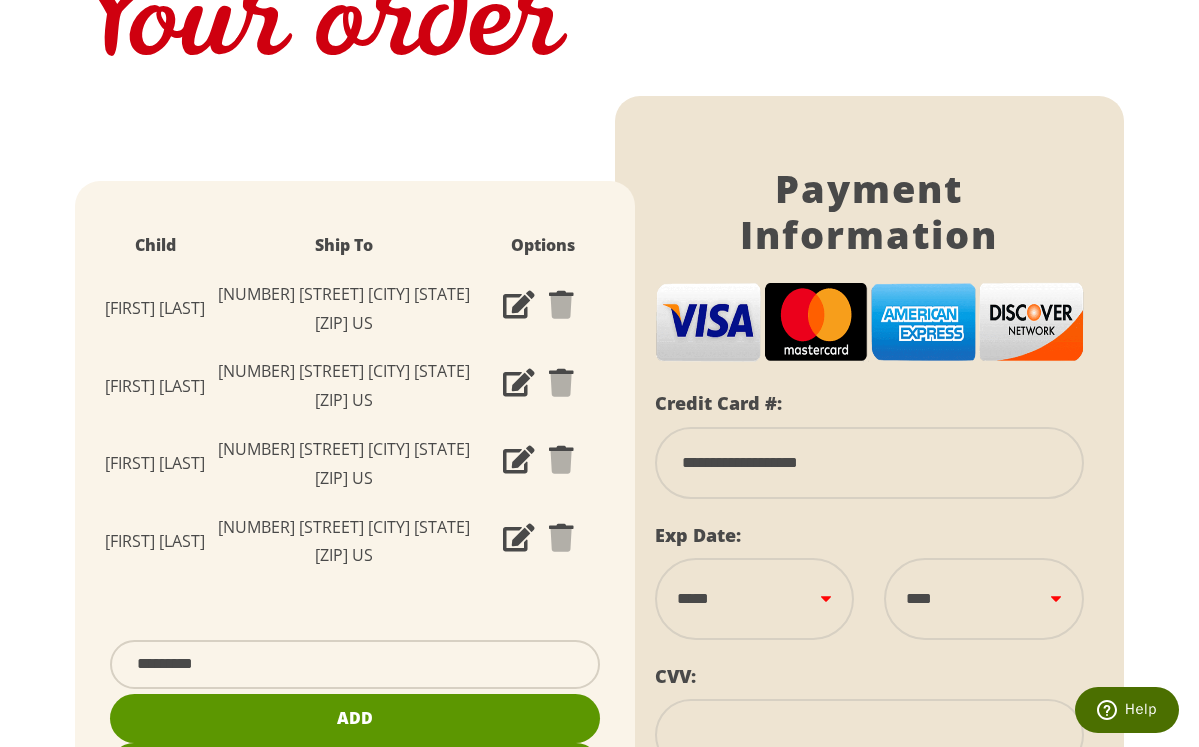 scroll, scrollTop: 248, scrollLeft: 0, axis: vertical 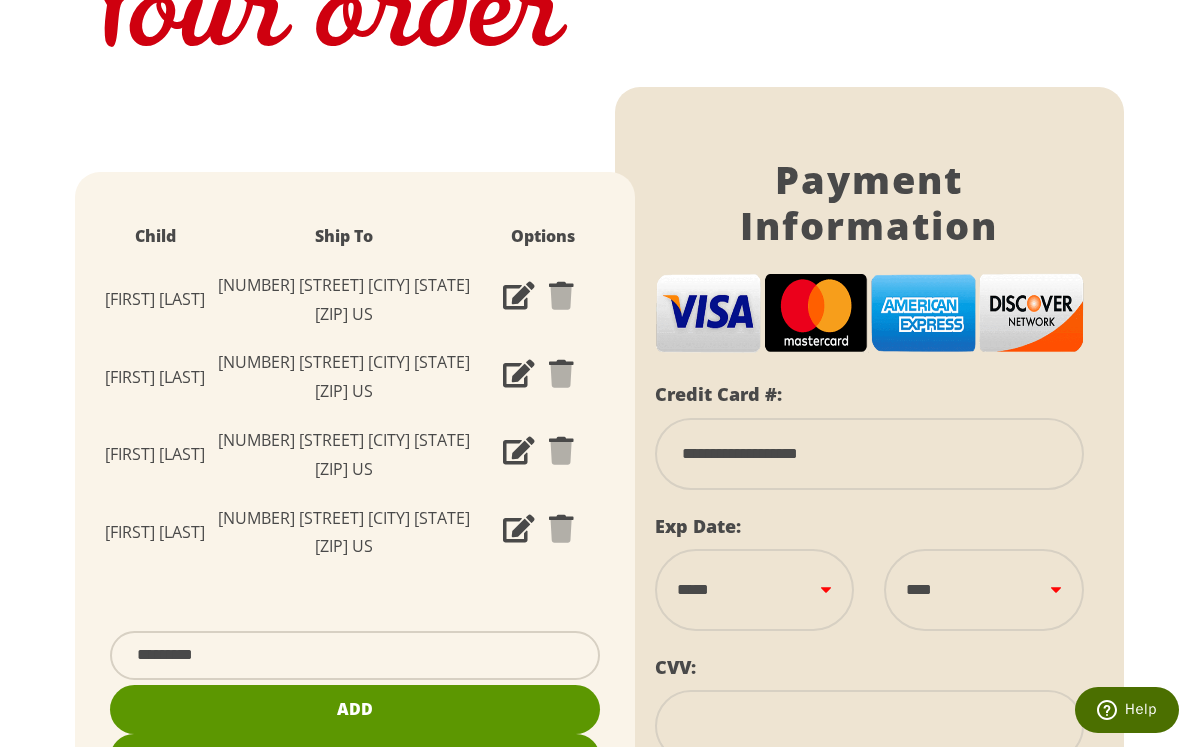 type on "**********" 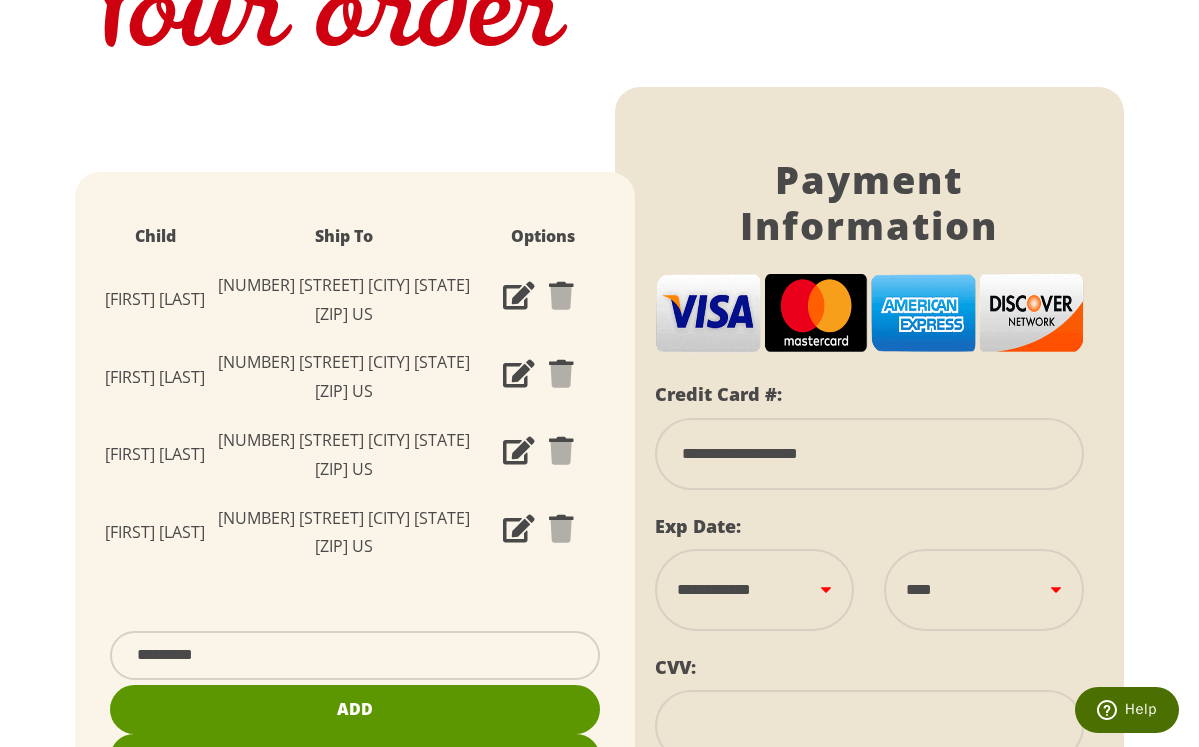 select on "****" 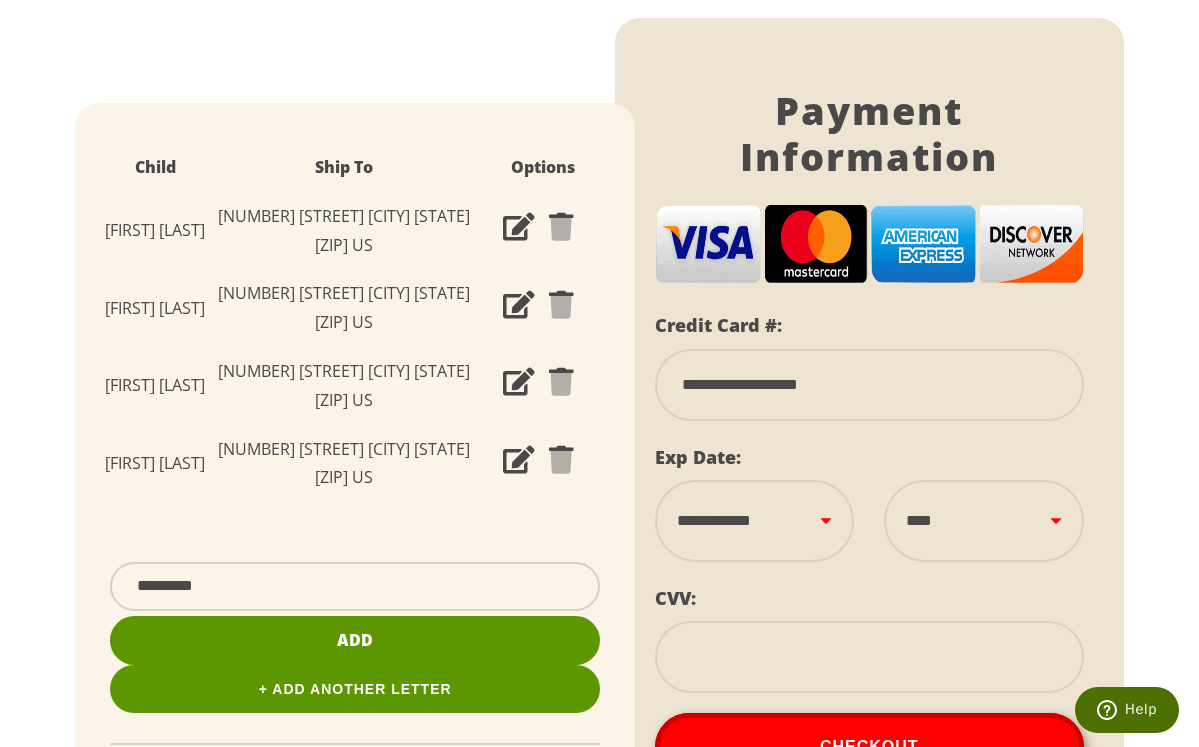 scroll, scrollTop: 323, scrollLeft: 0, axis: vertical 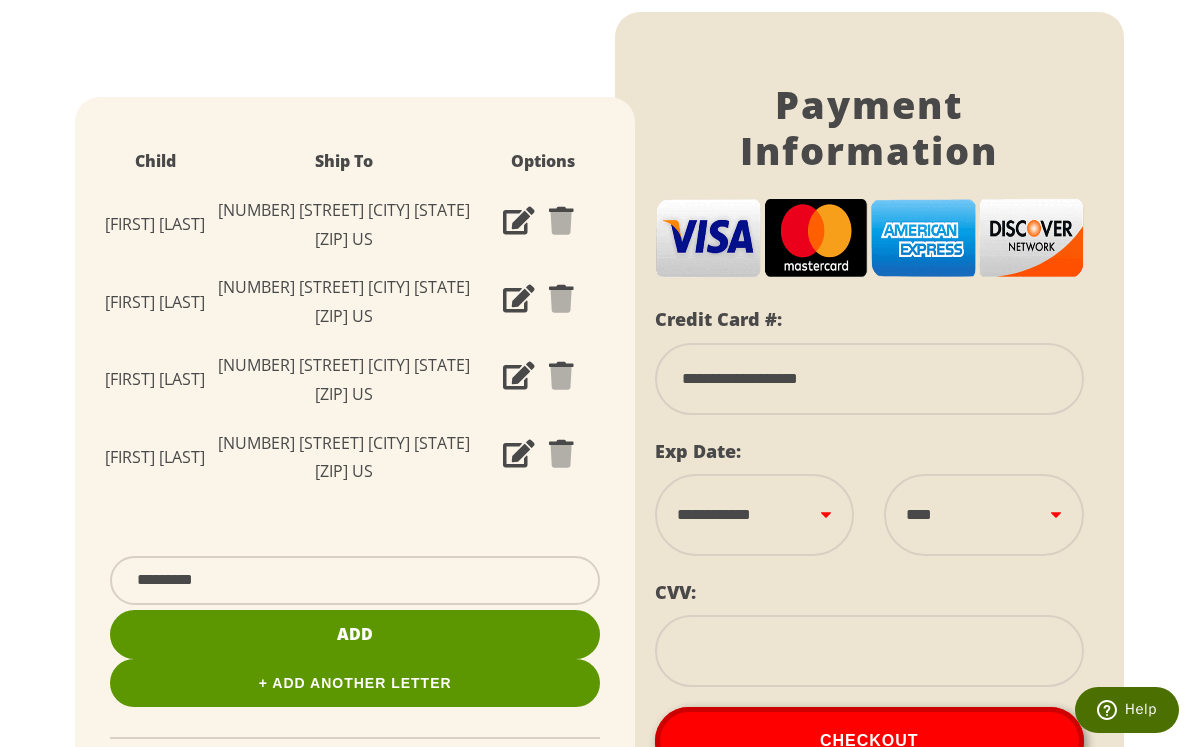 drag, startPoint x: 691, startPoint y: 640, endPoint x: 767, endPoint y: 637, distance: 76.05919 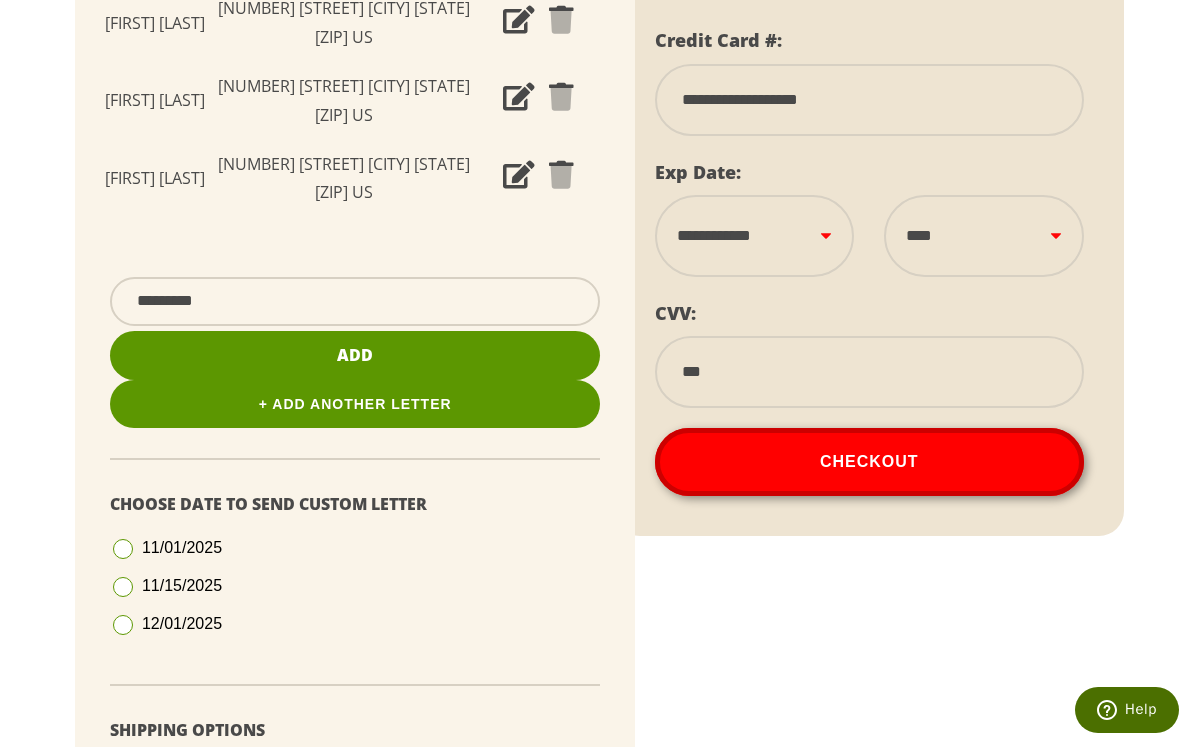 scroll, scrollTop: 454, scrollLeft: 0, axis: vertical 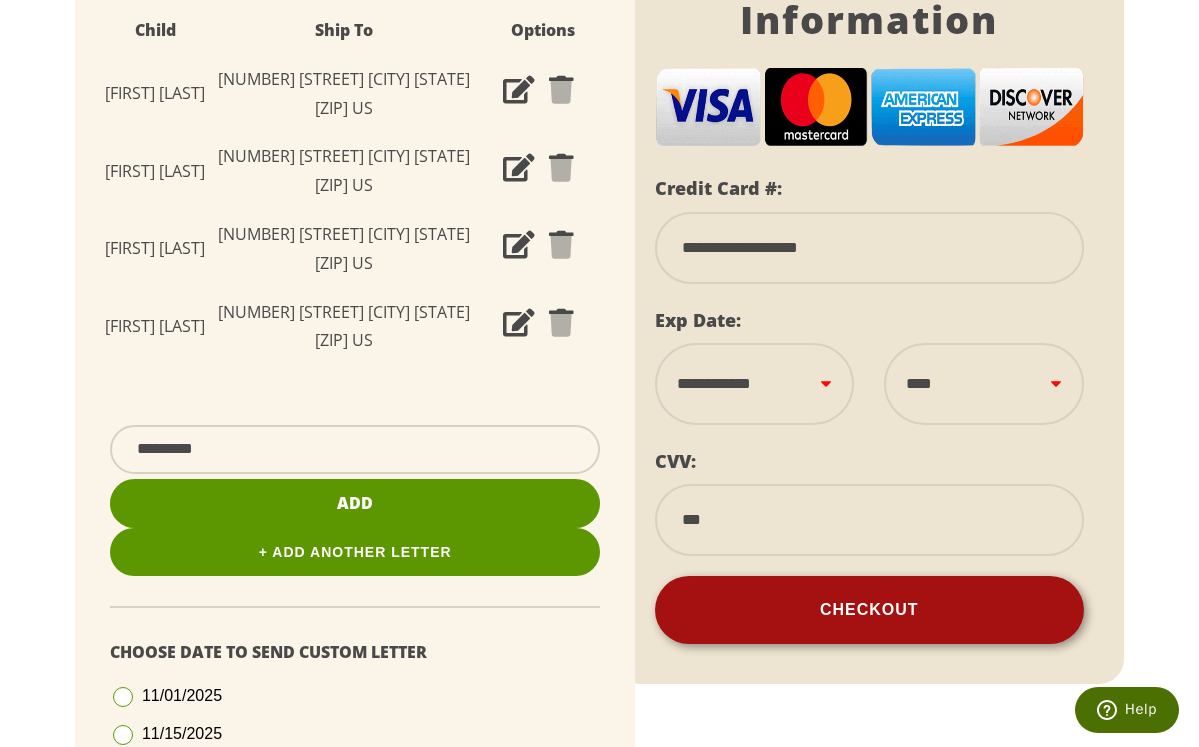 type on "***" 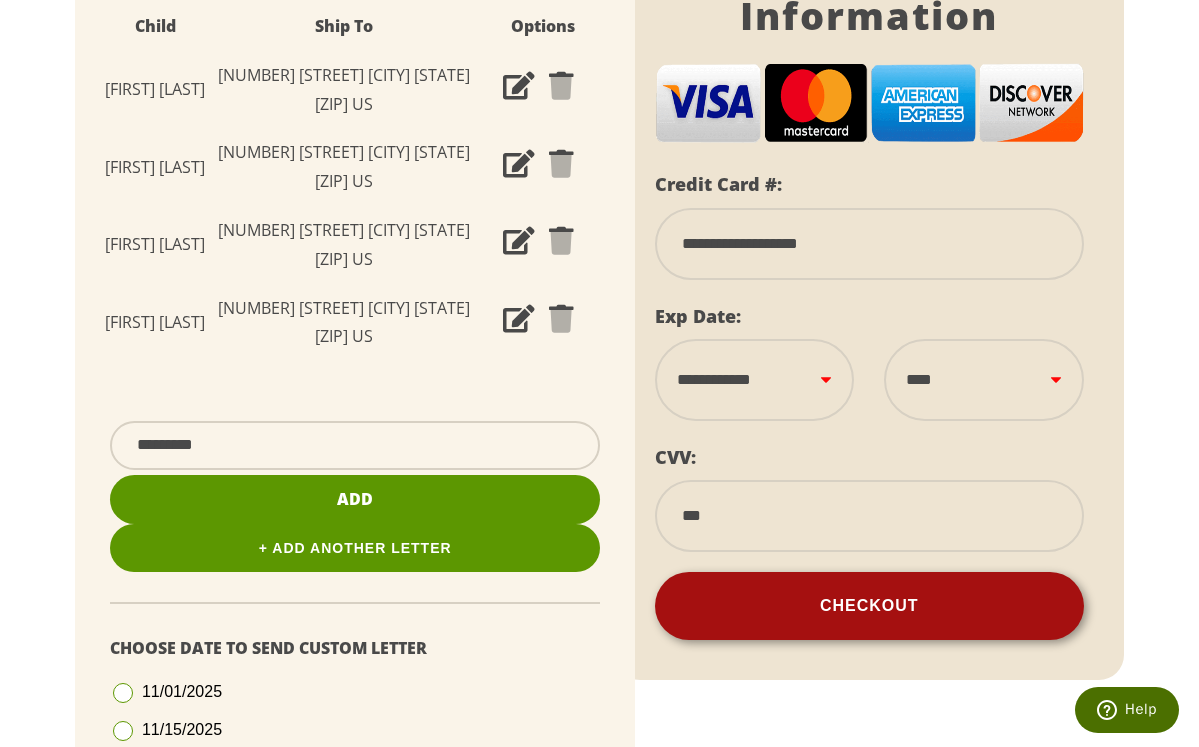 click on "Checkout" at bounding box center [870, 606] 